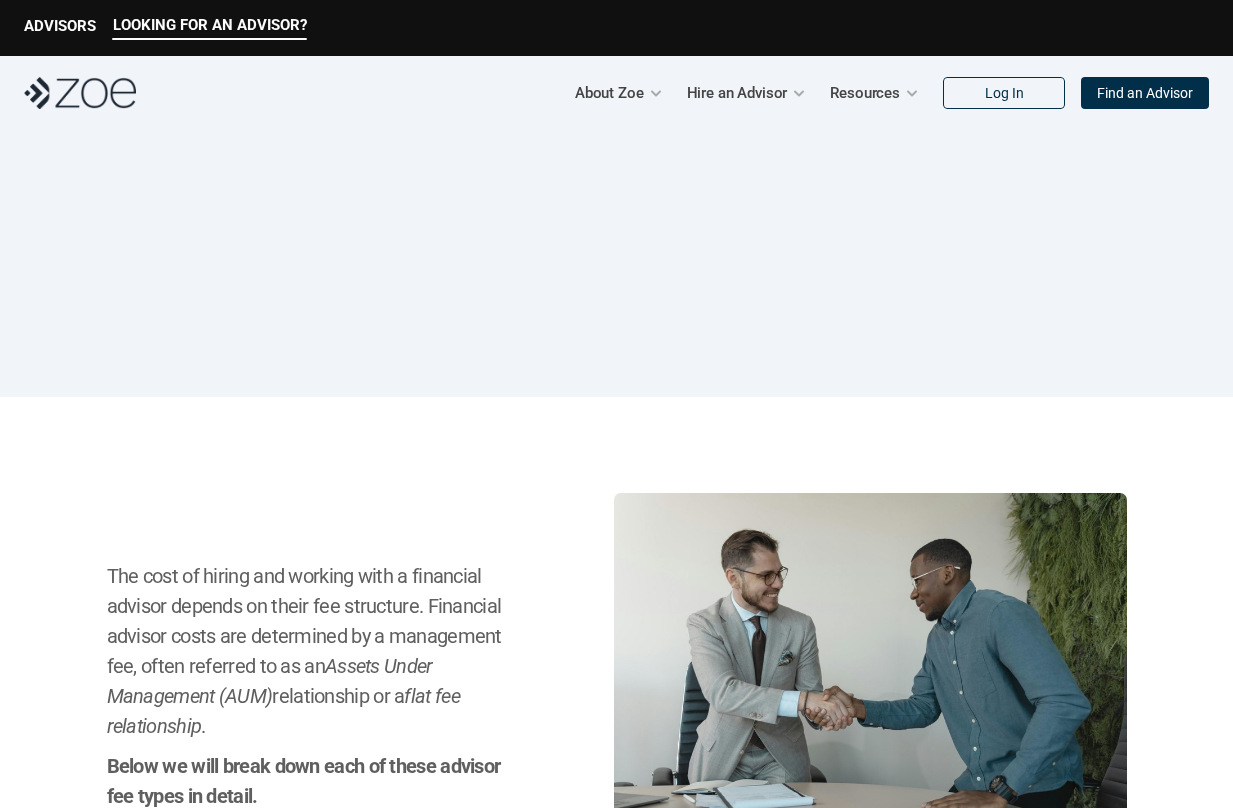 scroll, scrollTop: 0, scrollLeft: 0, axis: both 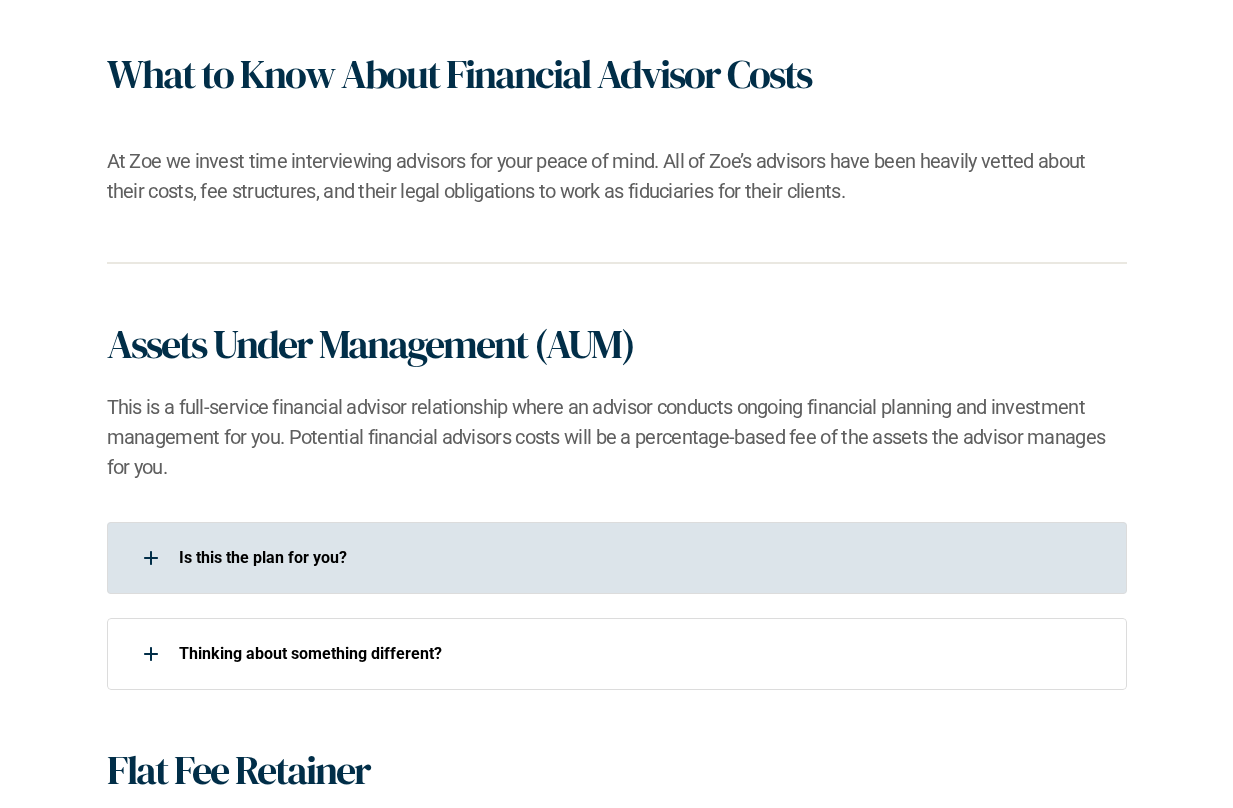 click on "Is this the plan for you?​" at bounding box center [640, 557] 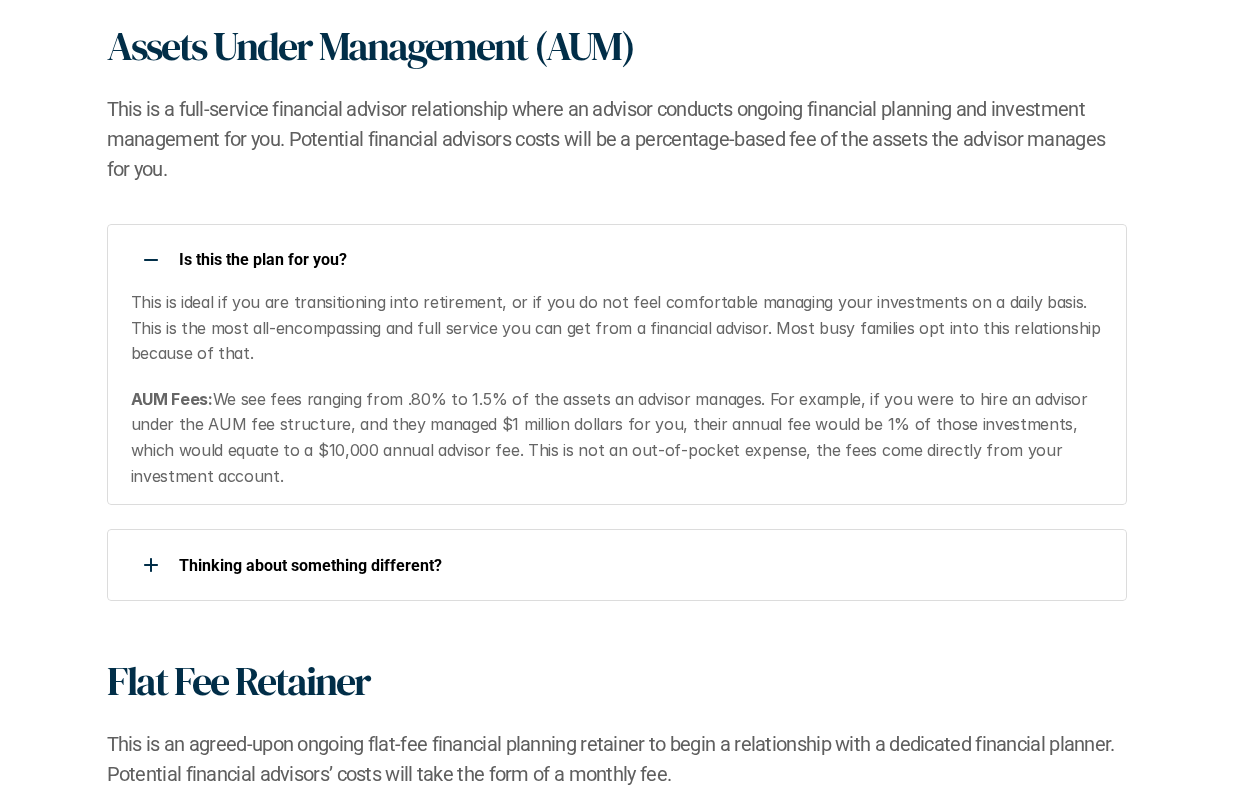 scroll, scrollTop: 1408, scrollLeft: 0, axis: vertical 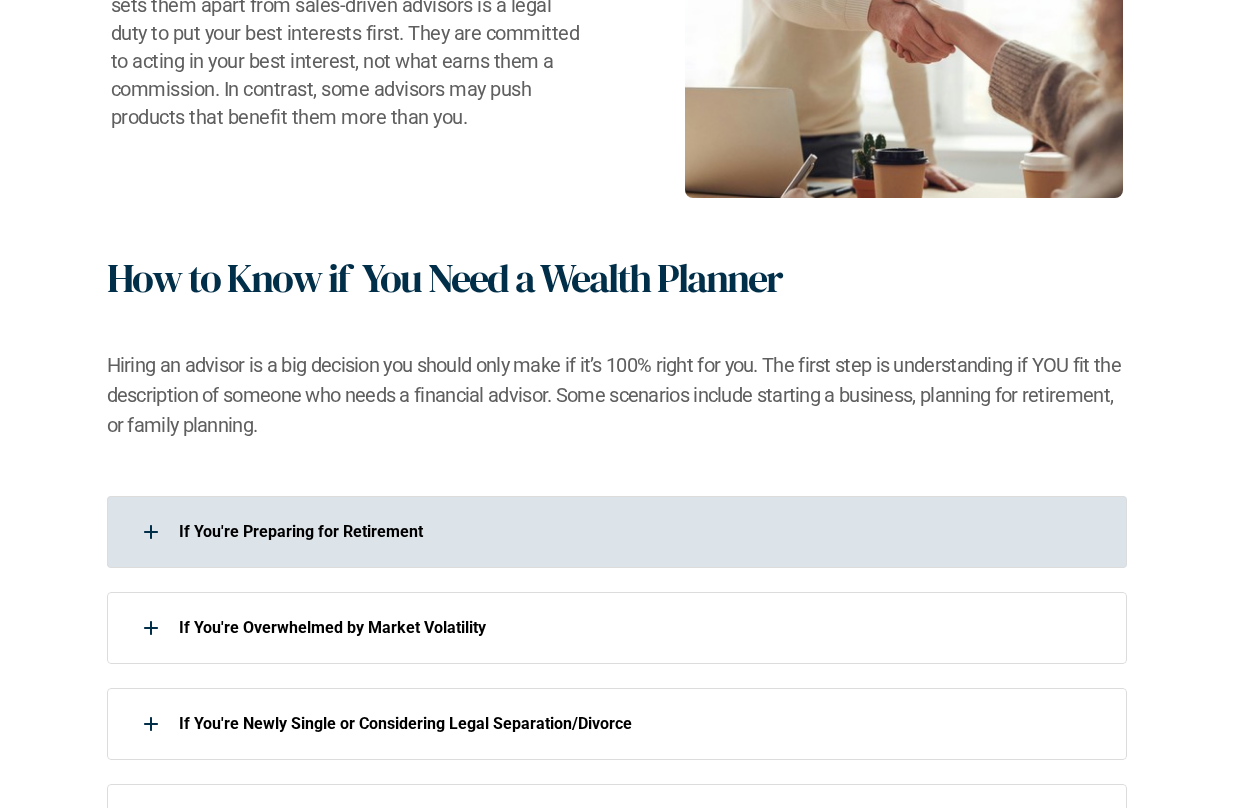 click on "If You're Preparing for Retirement" at bounding box center (640, 531) 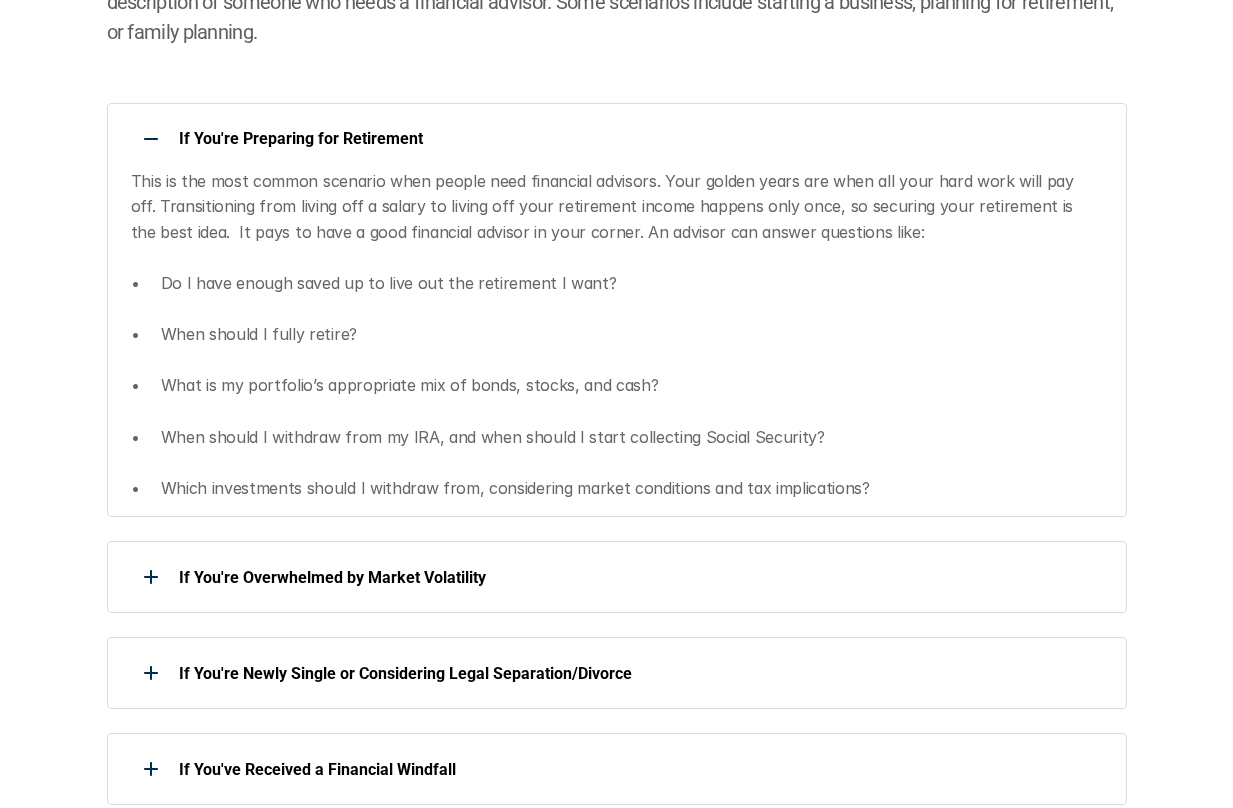 scroll, scrollTop: 1016, scrollLeft: 0, axis: vertical 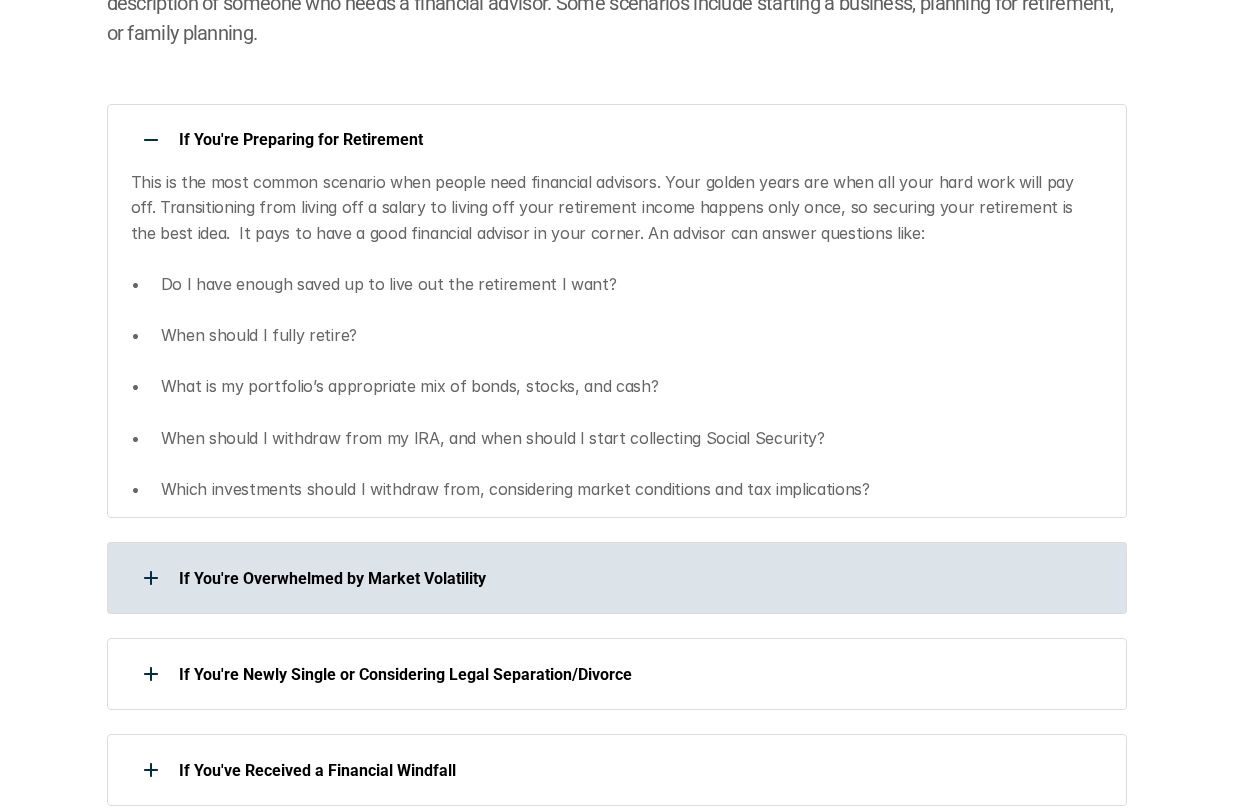 click on "If You're Overwhelmed by Market Volatility" at bounding box center (640, 578) 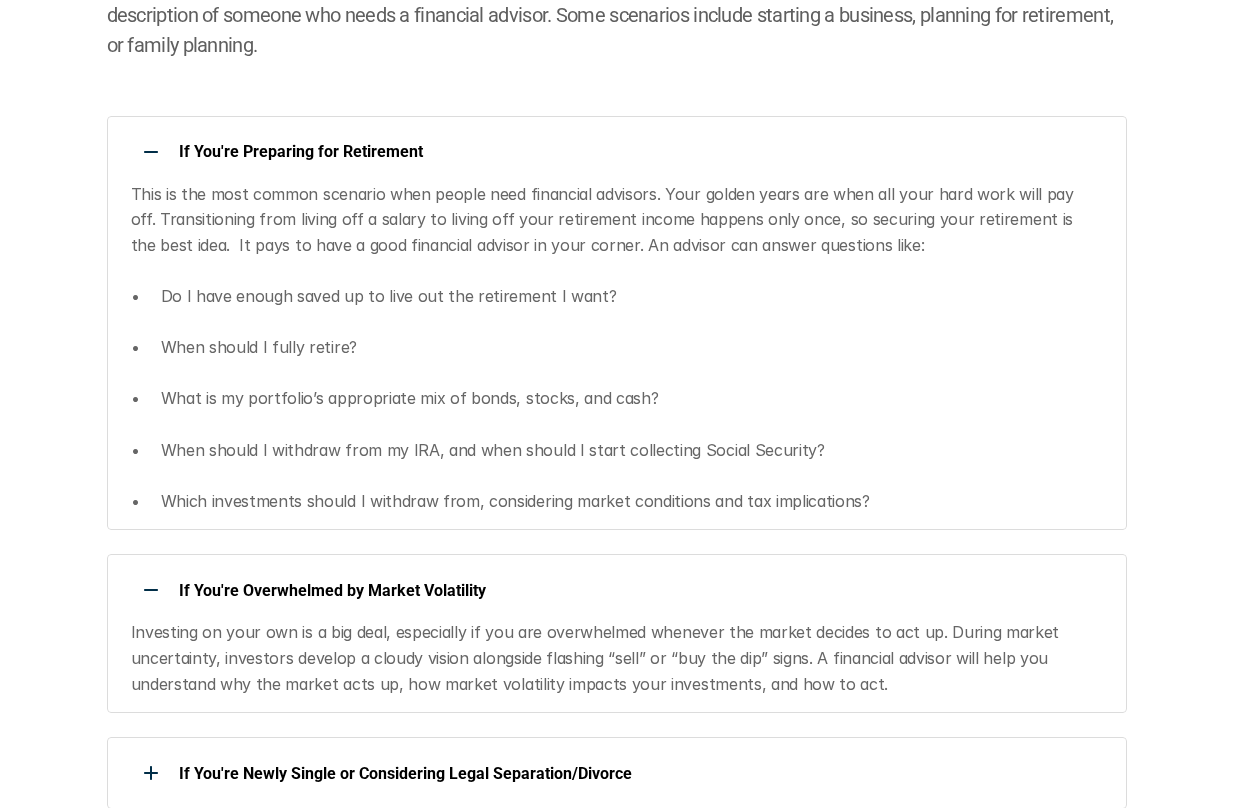 scroll, scrollTop: 1021, scrollLeft: 0, axis: vertical 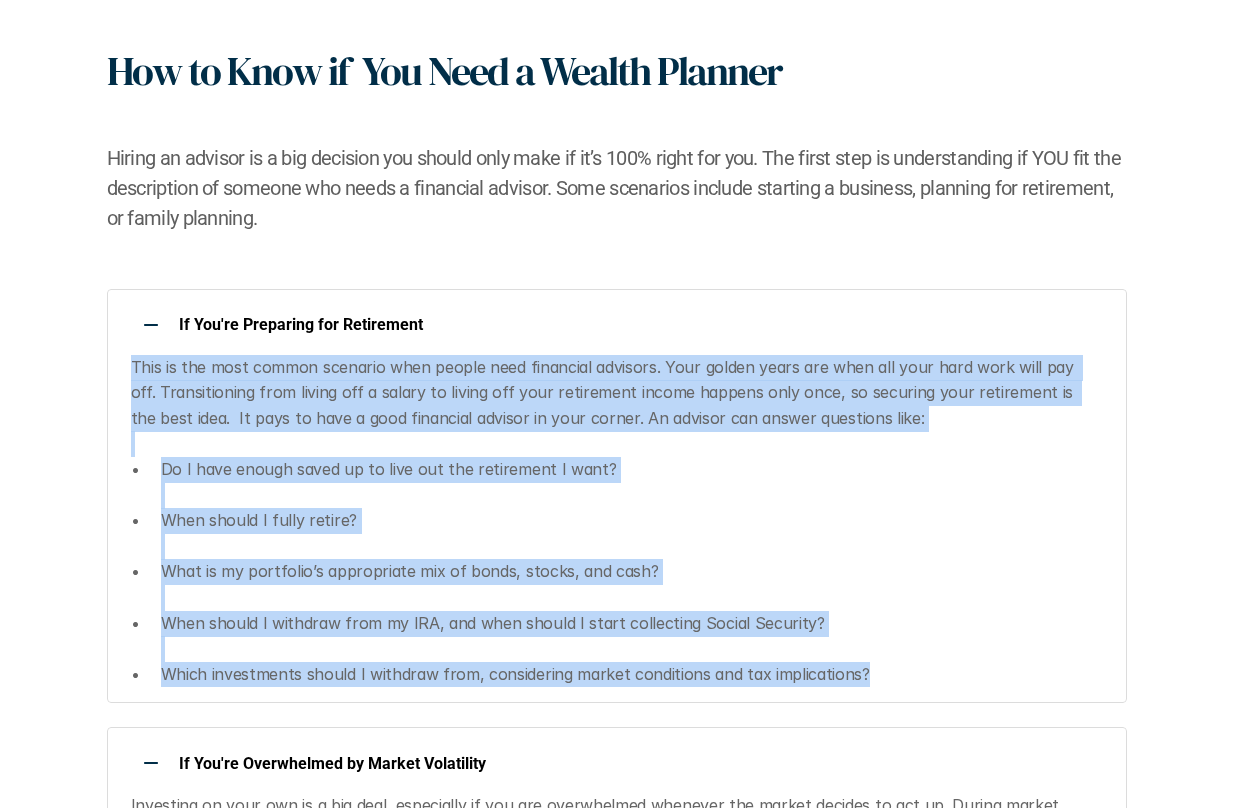 drag, startPoint x: 861, startPoint y: 679, endPoint x: 122, endPoint y: 372, distance: 800.2312 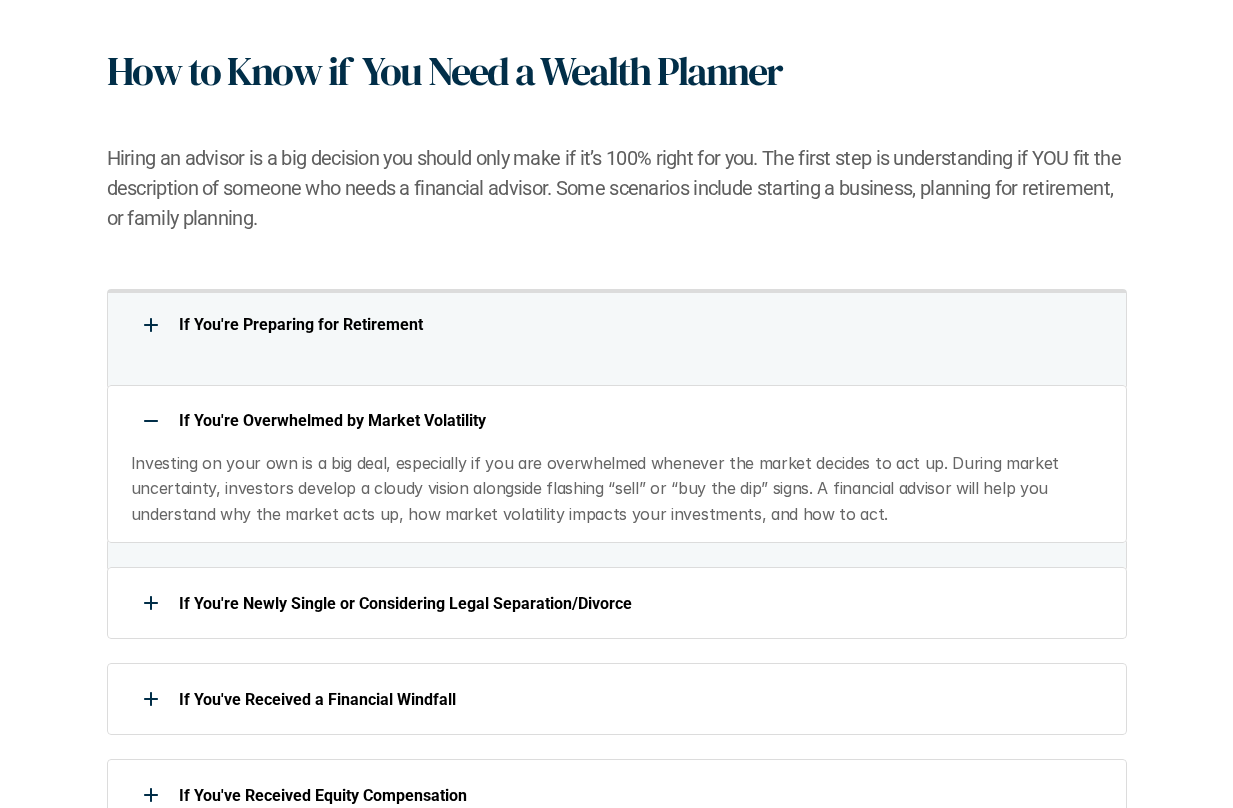 copy on "This is the most common scenario when people need financial advisors. Your golden years are when all your hard work will pay off. Transitioning from living off a salary to living off your retirement income happens only once, so securing your retirement is the best idea.  It pays to have a good financial advisor in your corner. An advisor can answer questions like:  Do I have enough saved up to live out the retirement I want? When should I fully retire? What is my portfolio’s appropriate mix of bonds, stocks, and cash? When should I withdraw from my IRA, and when should I start collecting Social Security? Which investments should I withdraw from, considering market conditions and tax implications?" 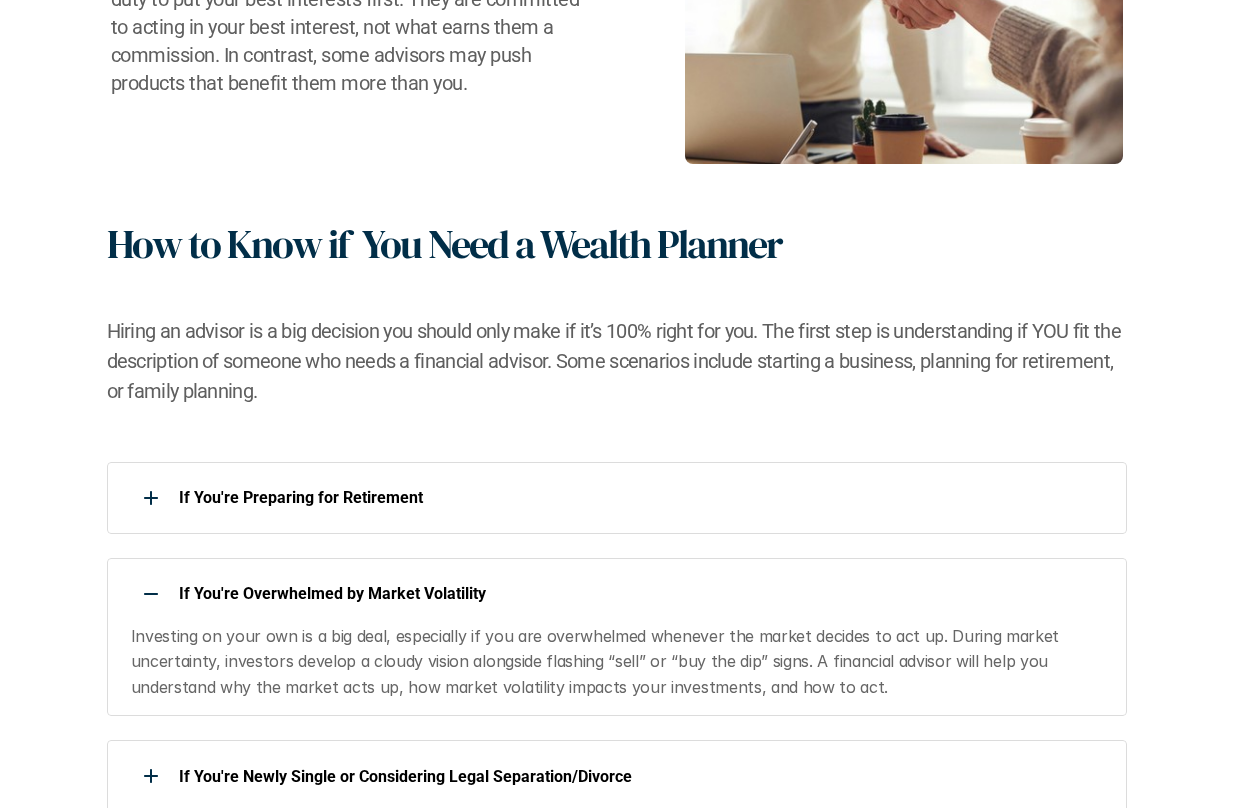 scroll, scrollTop: 660, scrollLeft: 0, axis: vertical 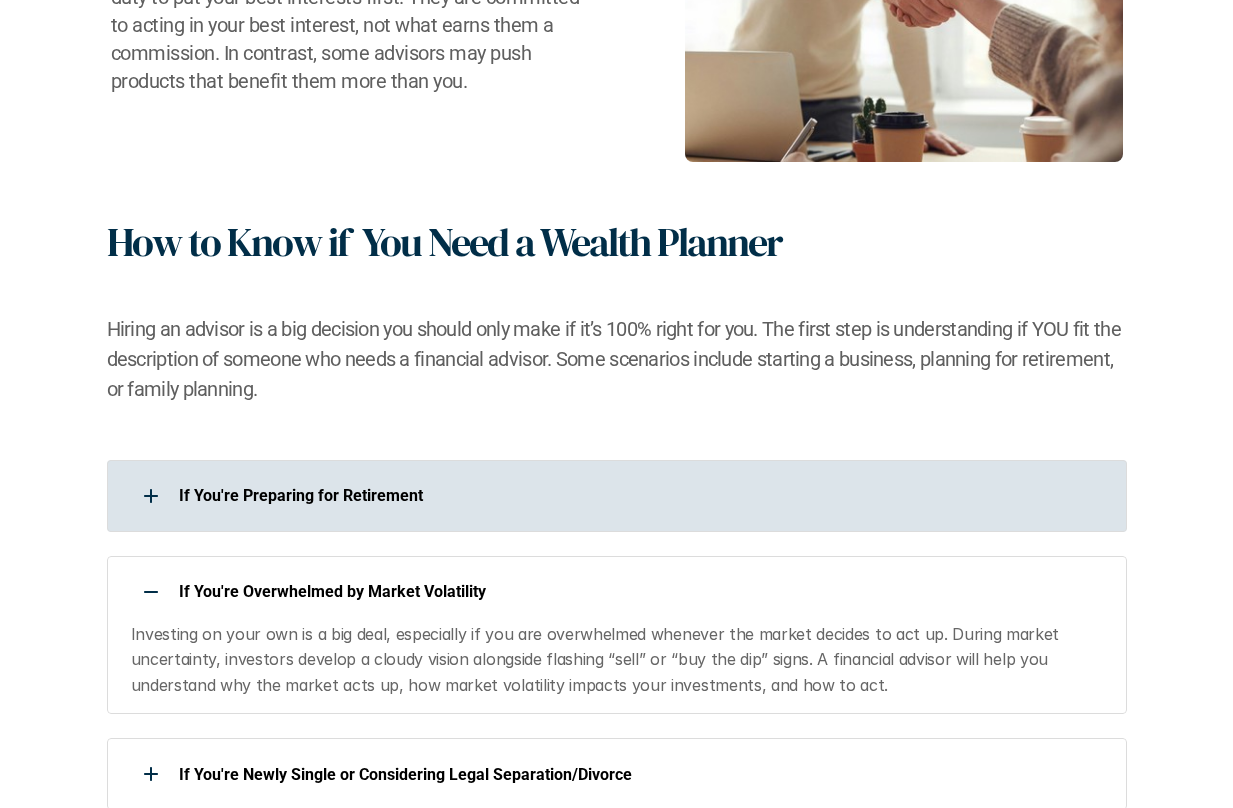 click at bounding box center (151, 496) 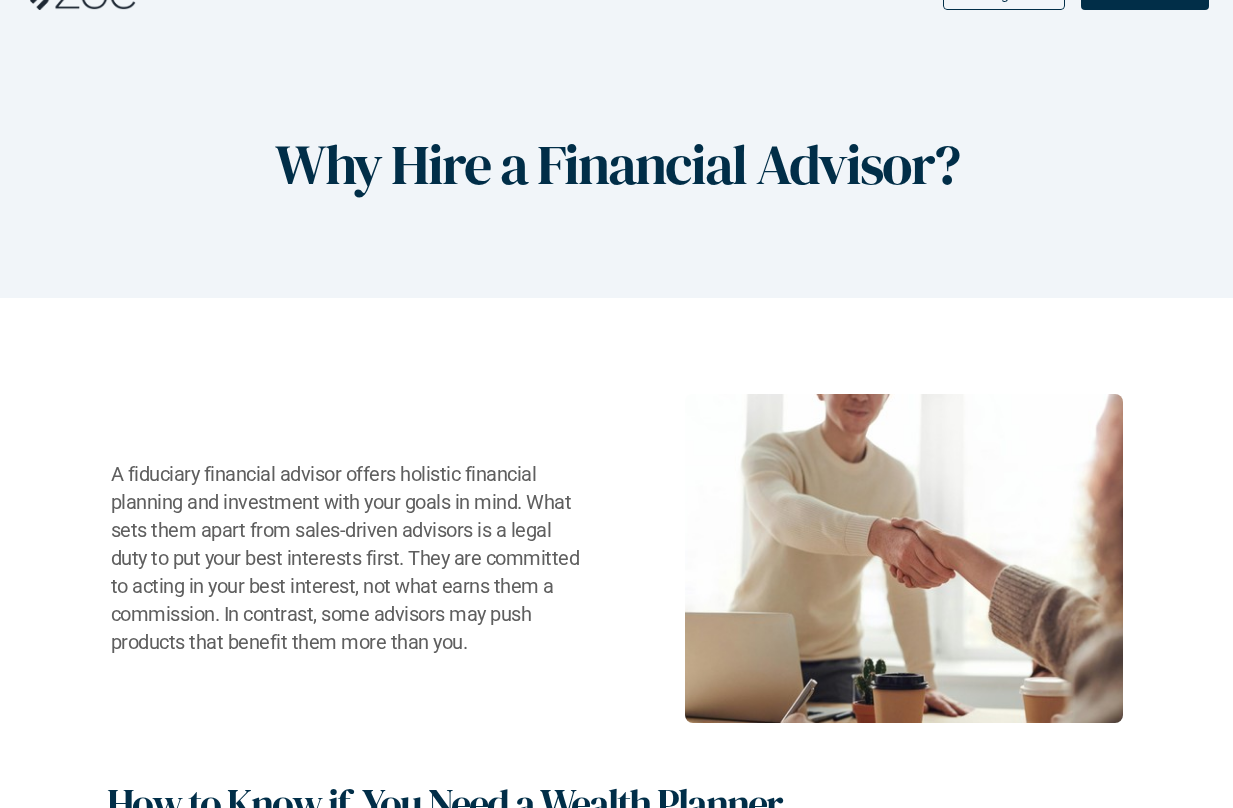 scroll, scrollTop: 0, scrollLeft: 0, axis: both 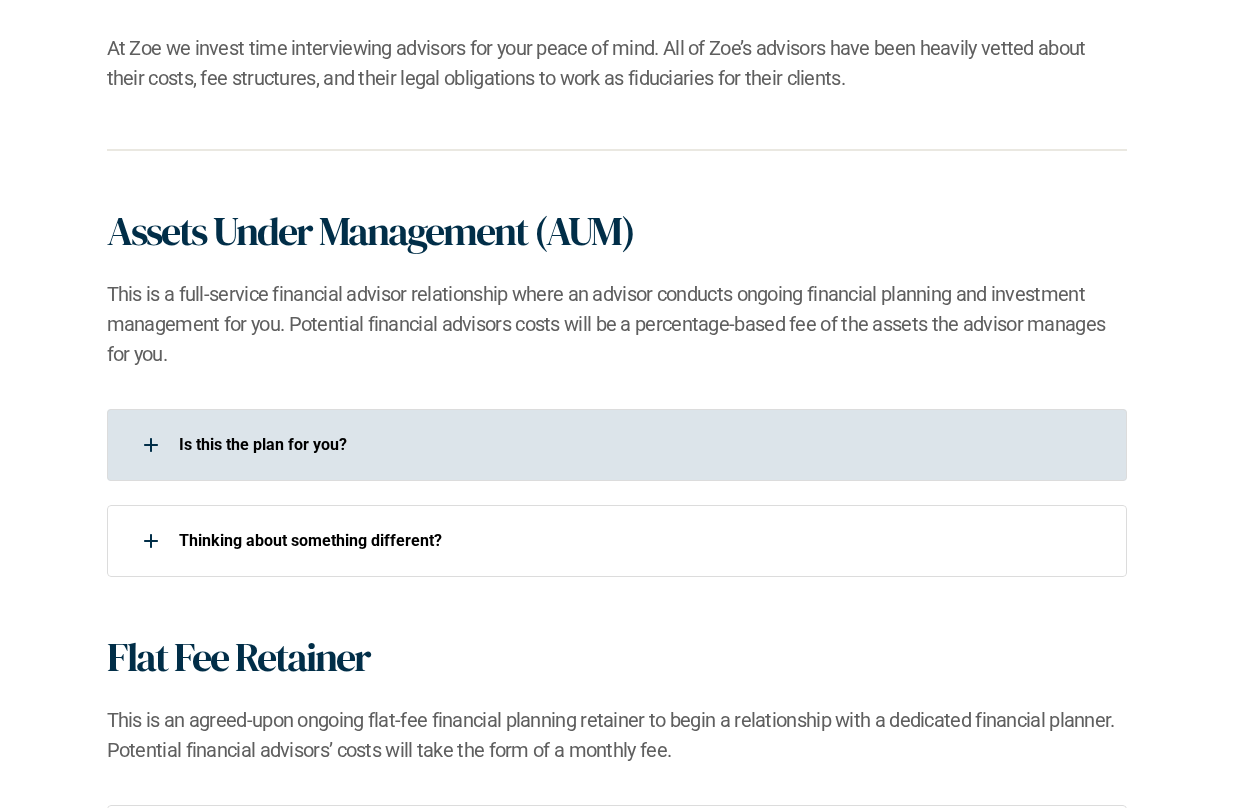 click at bounding box center (151, 445) 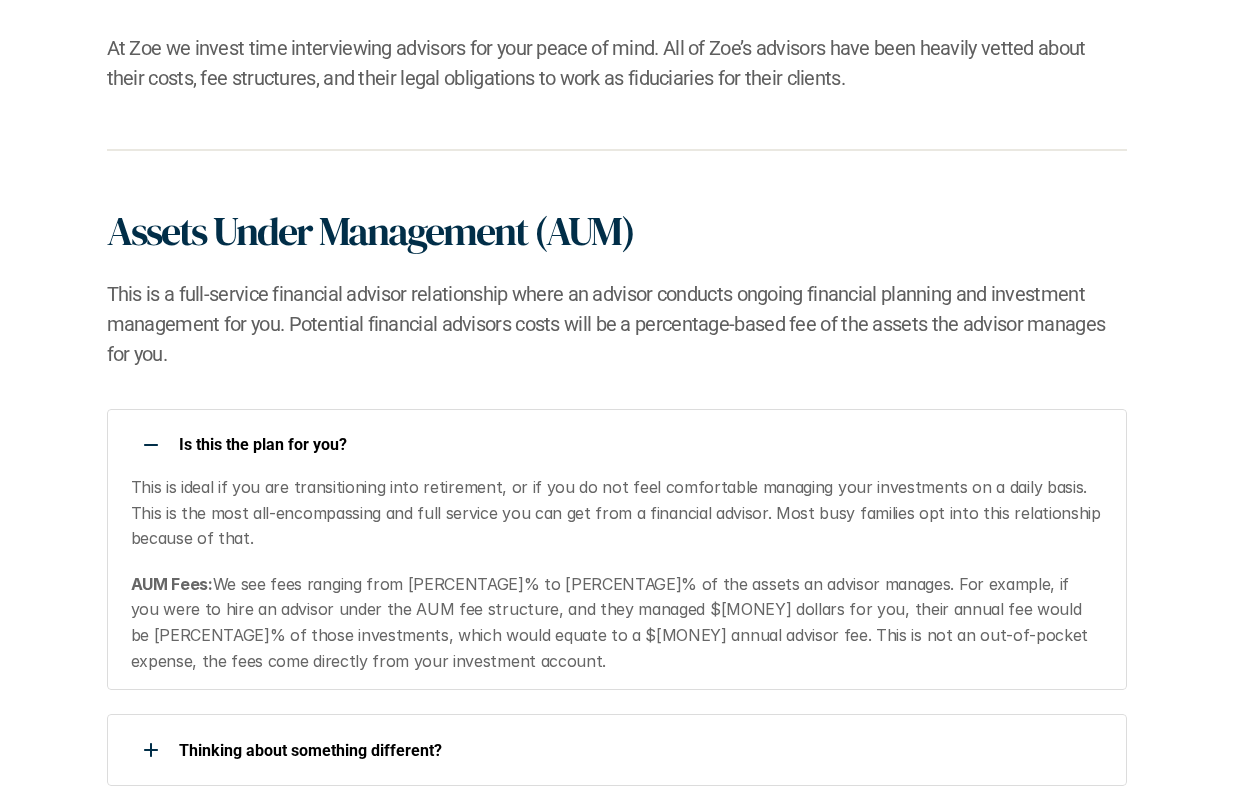 click at bounding box center (151, 445) 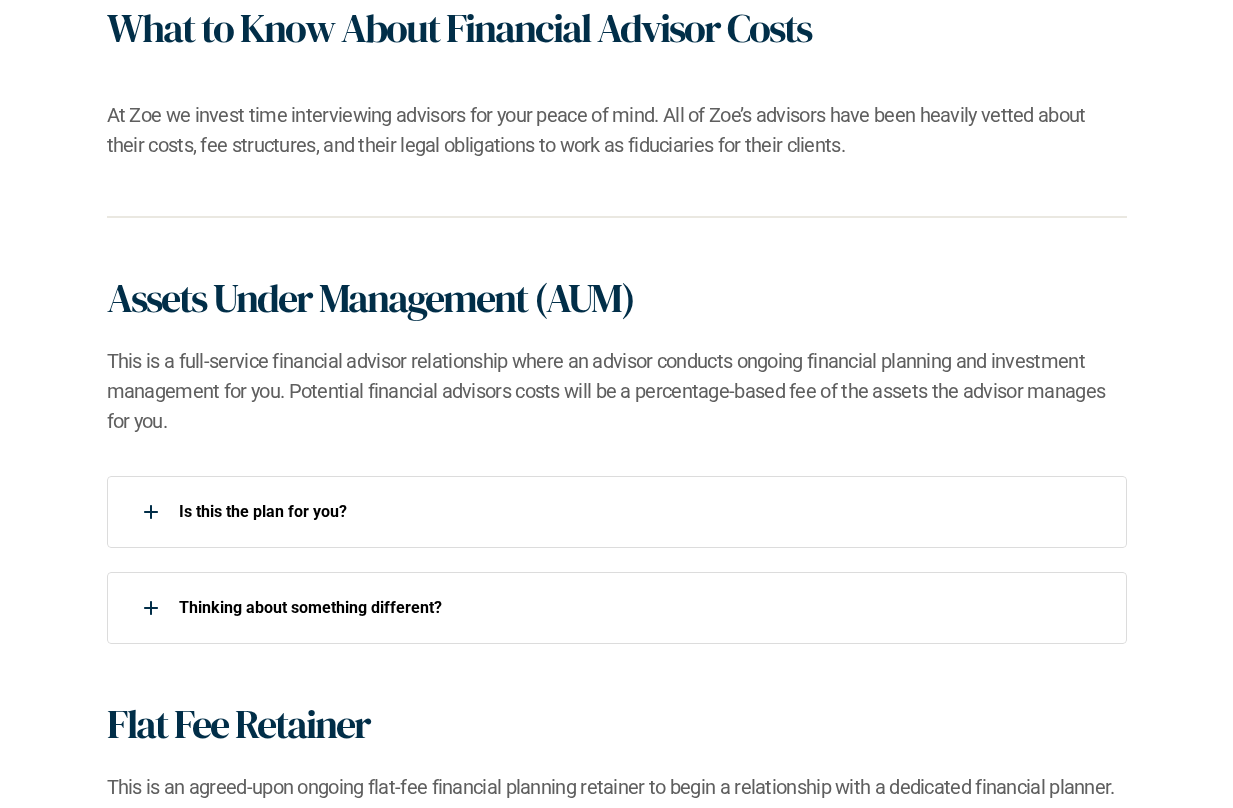 scroll, scrollTop: 1142, scrollLeft: 0, axis: vertical 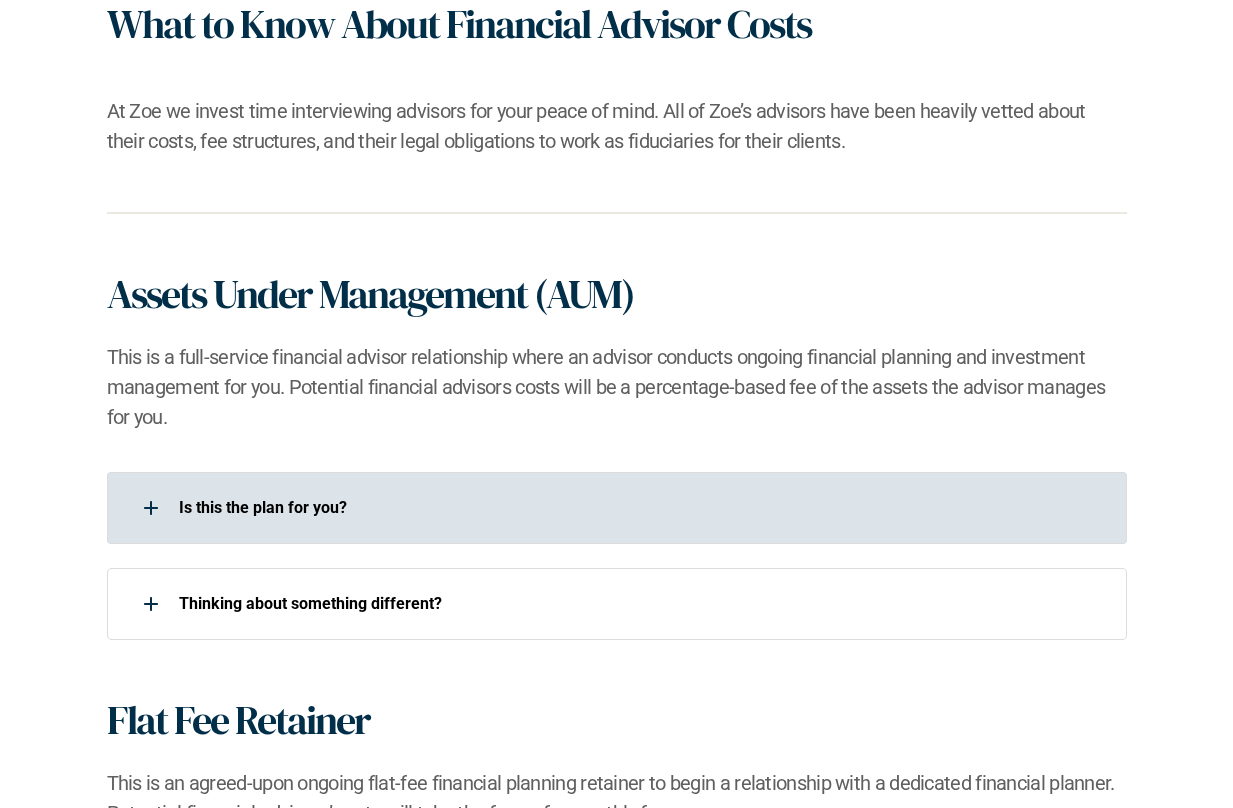 click at bounding box center (151, 508) 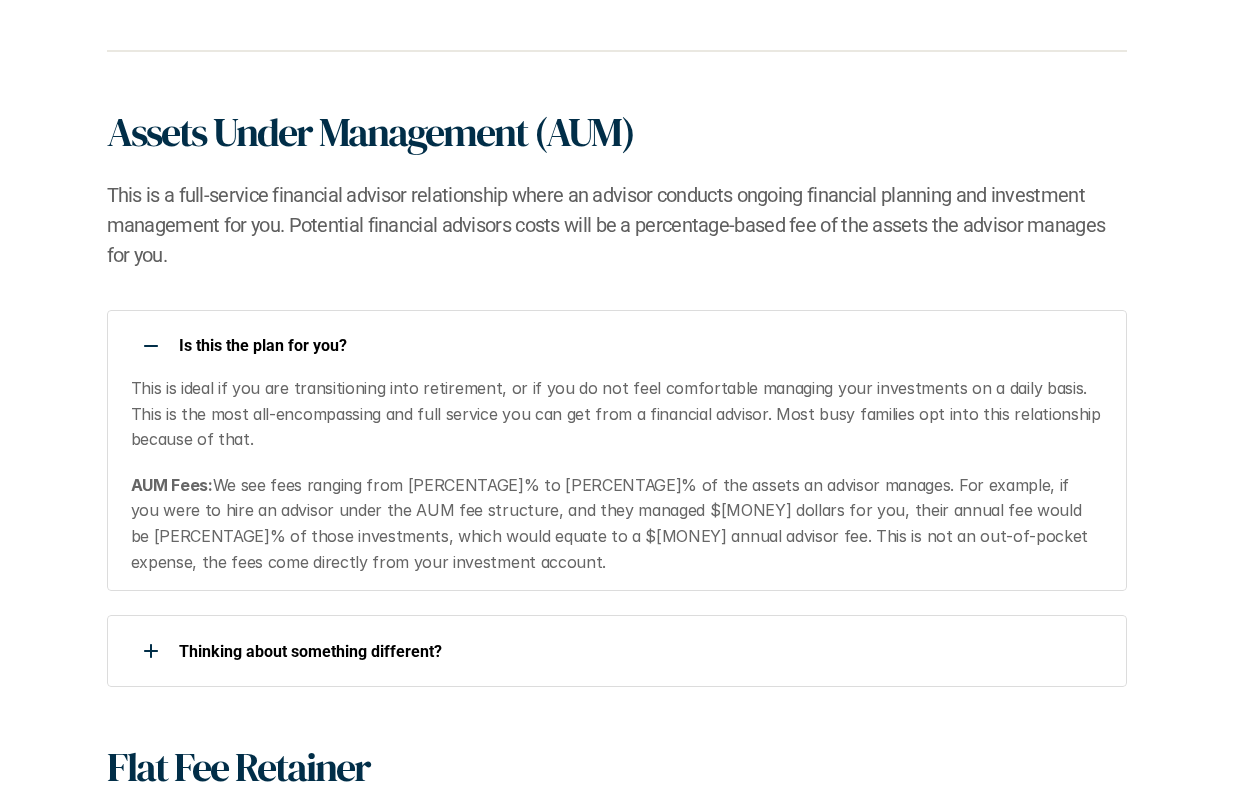 scroll, scrollTop: 1307, scrollLeft: 0, axis: vertical 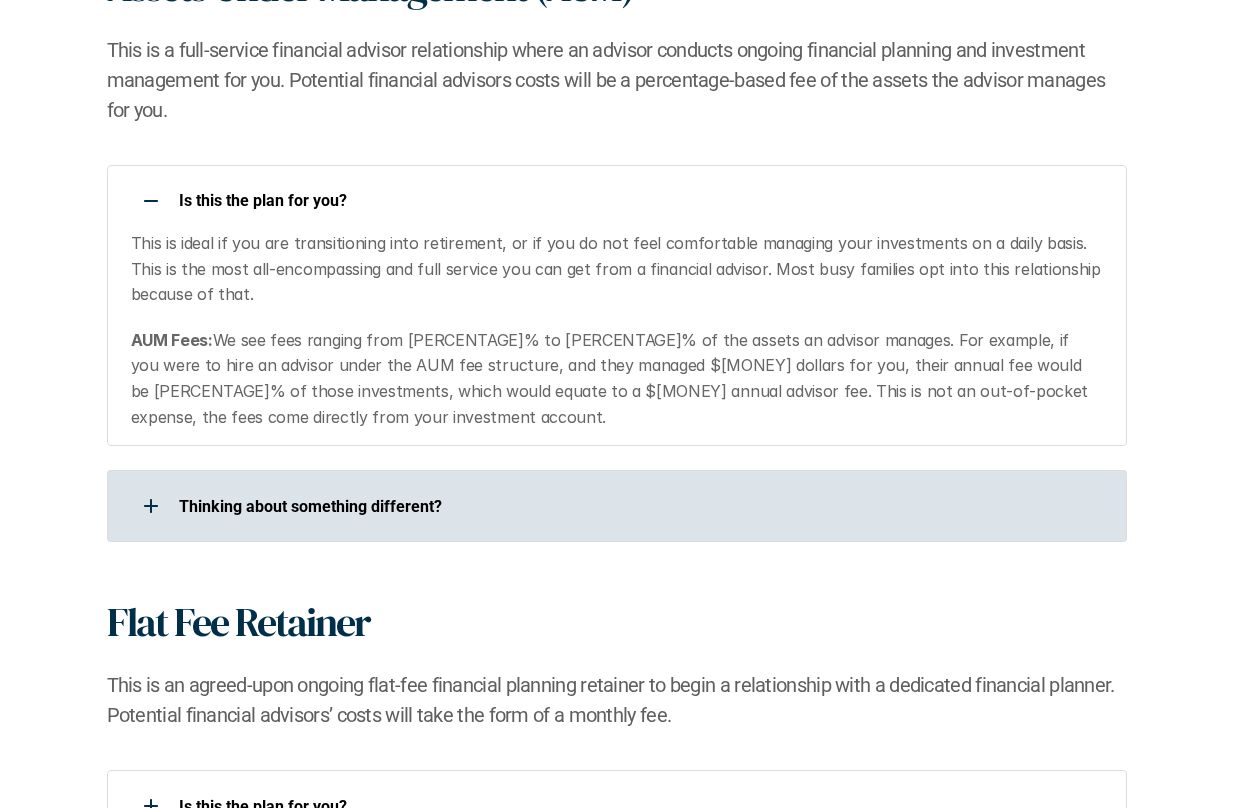 click on "​Thinking about something different?​" at bounding box center [640, 506] 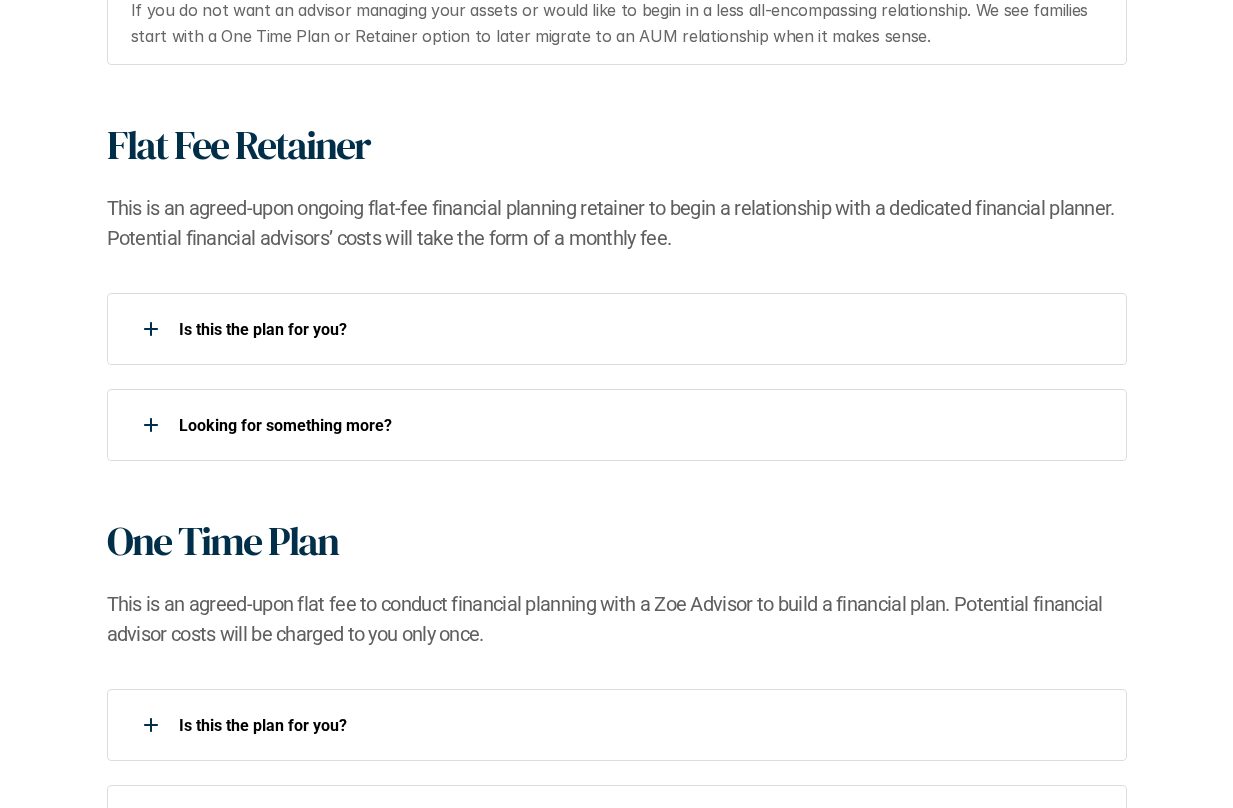 scroll, scrollTop: 1988, scrollLeft: 0, axis: vertical 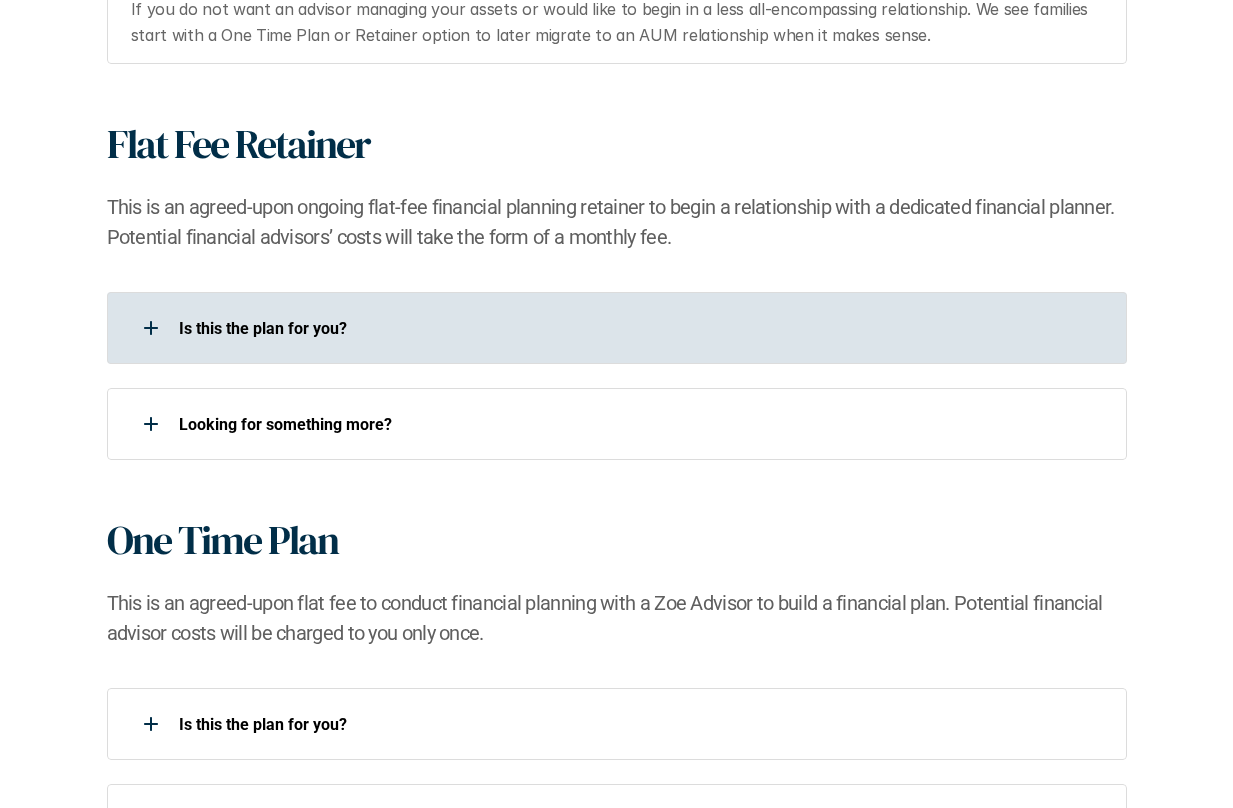 click 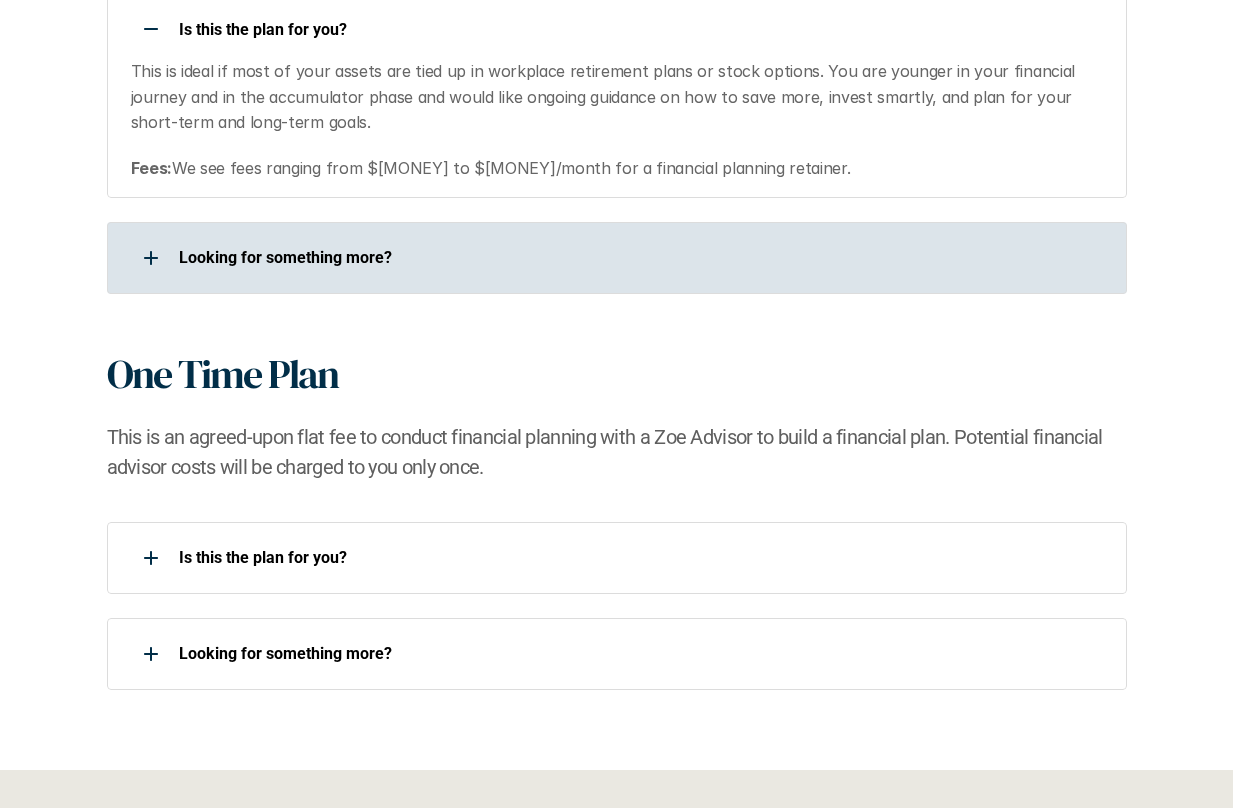 scroll, scrollTop: 2296, scrollLeft: 0, axis: vertical 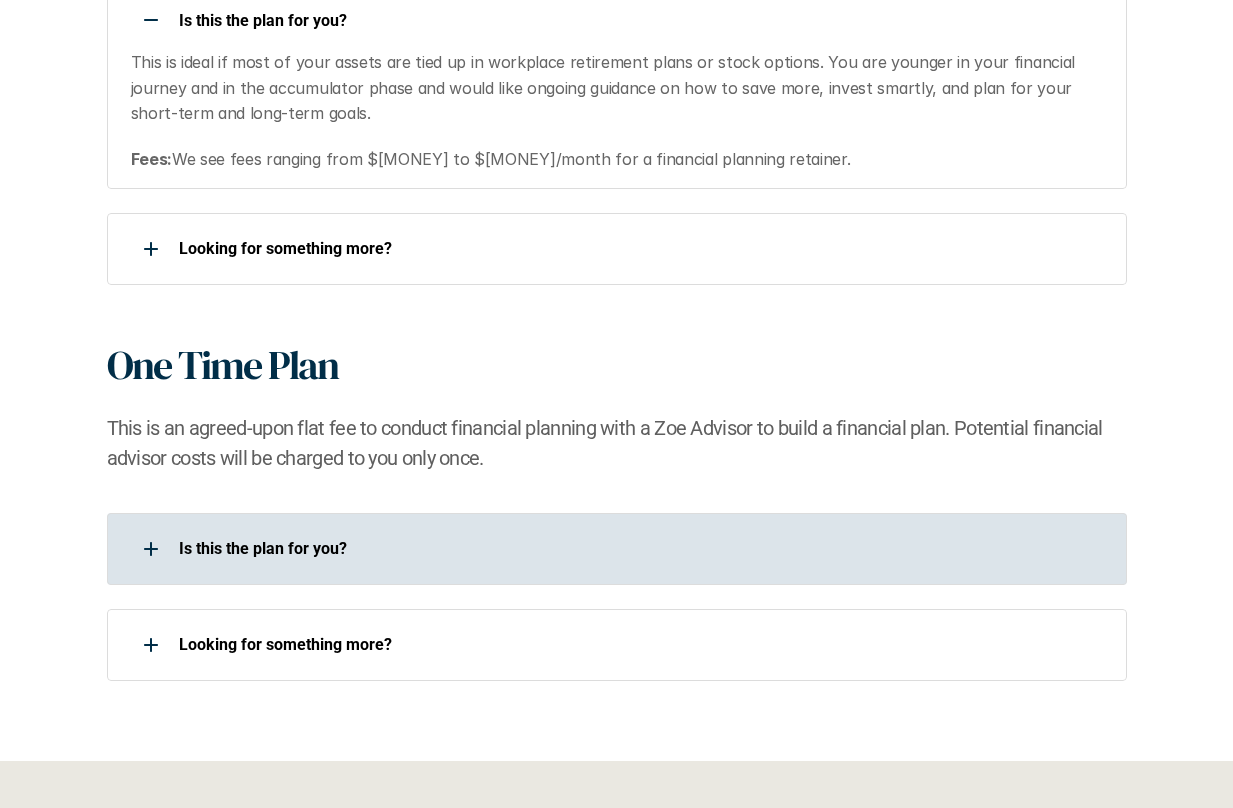 click on "Is this the plan for you?​" at bounding box center (640, 548) 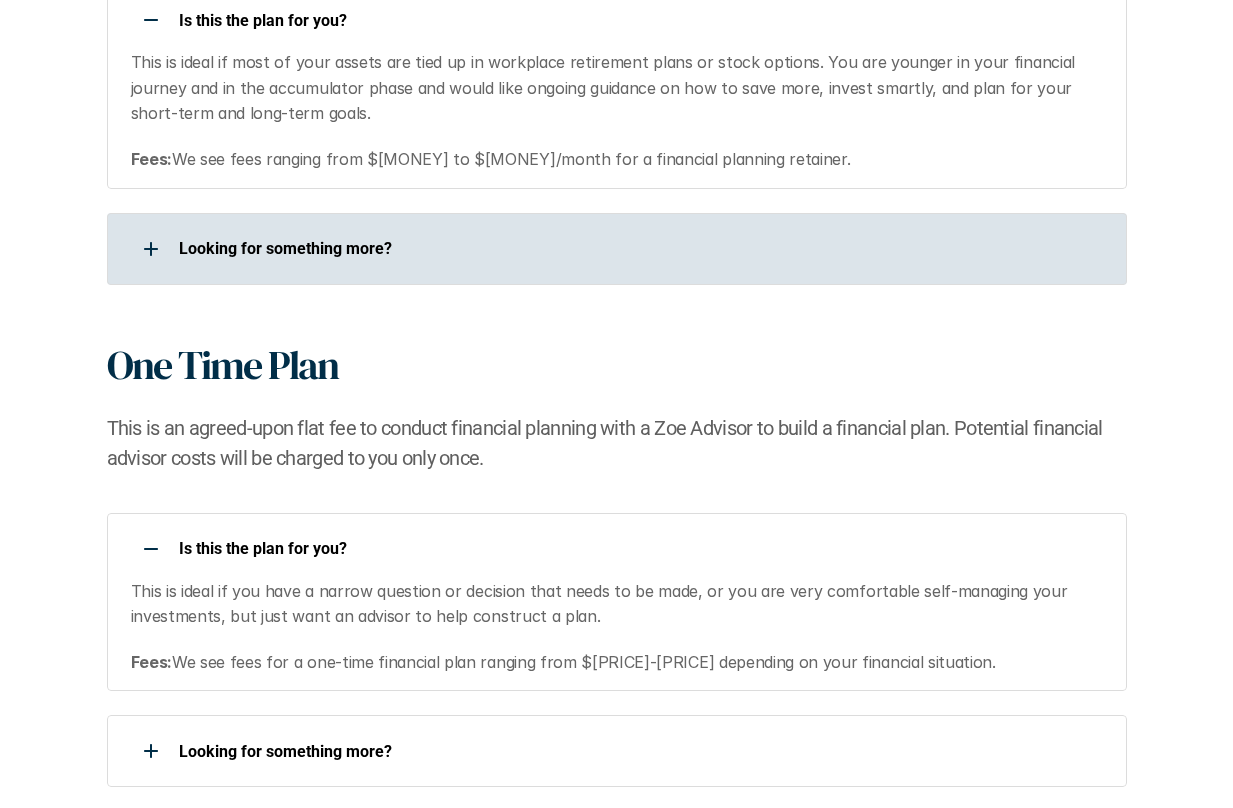 click on "Looking for something more?​" at bounding box center (640, 248) 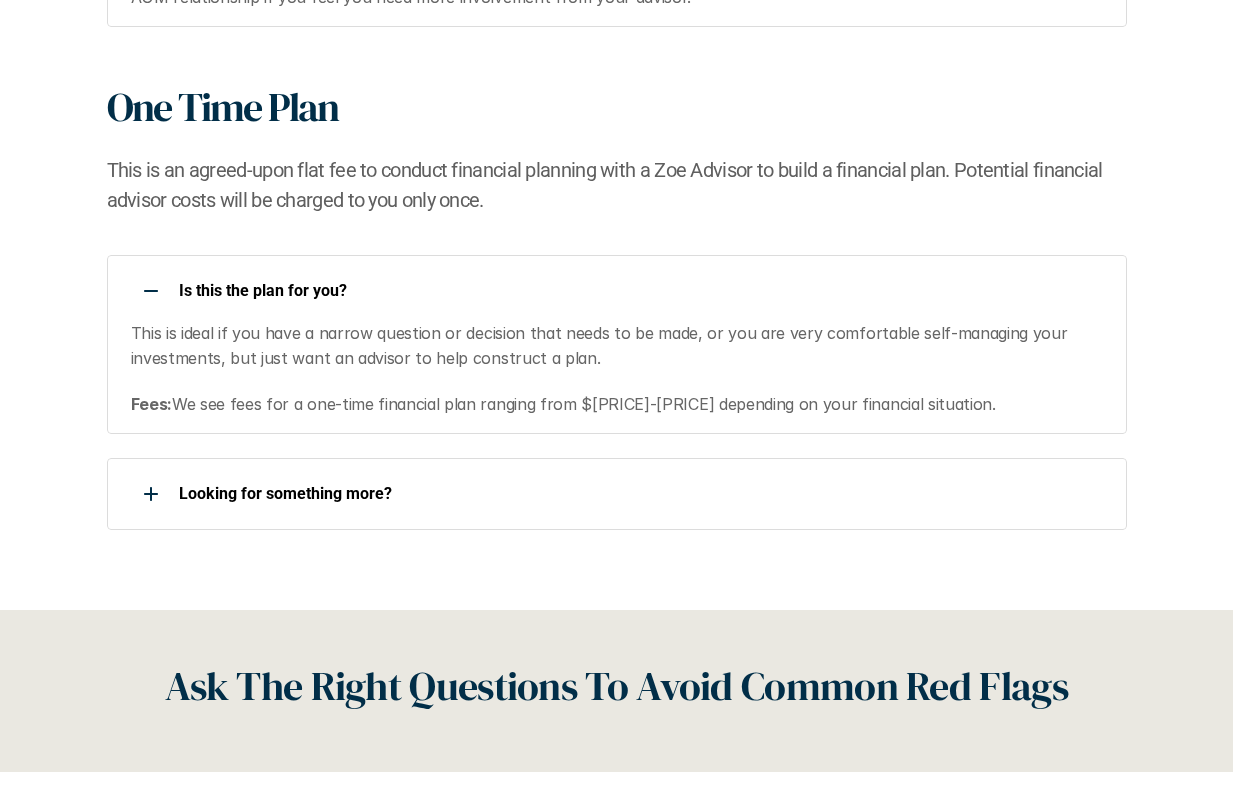 scroll, scrollTop: 2617, scrollLeft: 0, axis: vertical 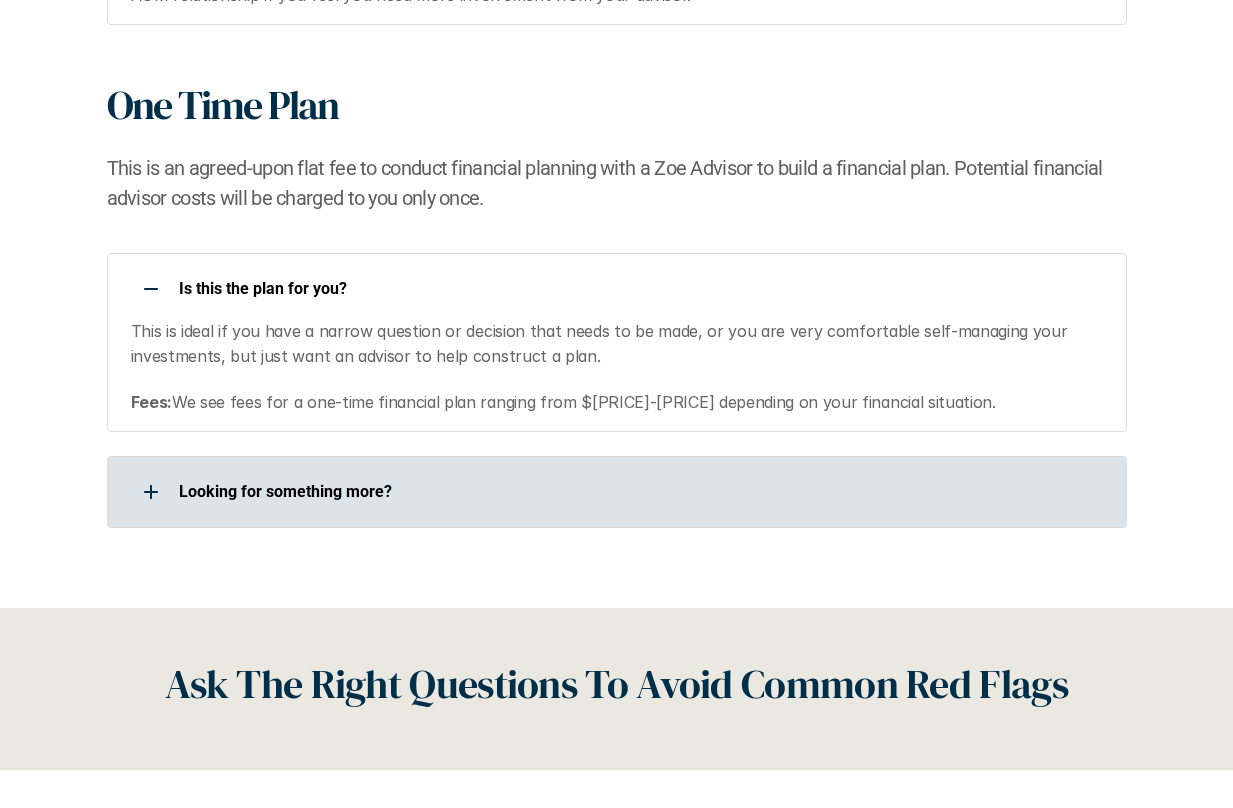 click on "Looking for something more?​" at bounding box center (640, 491) 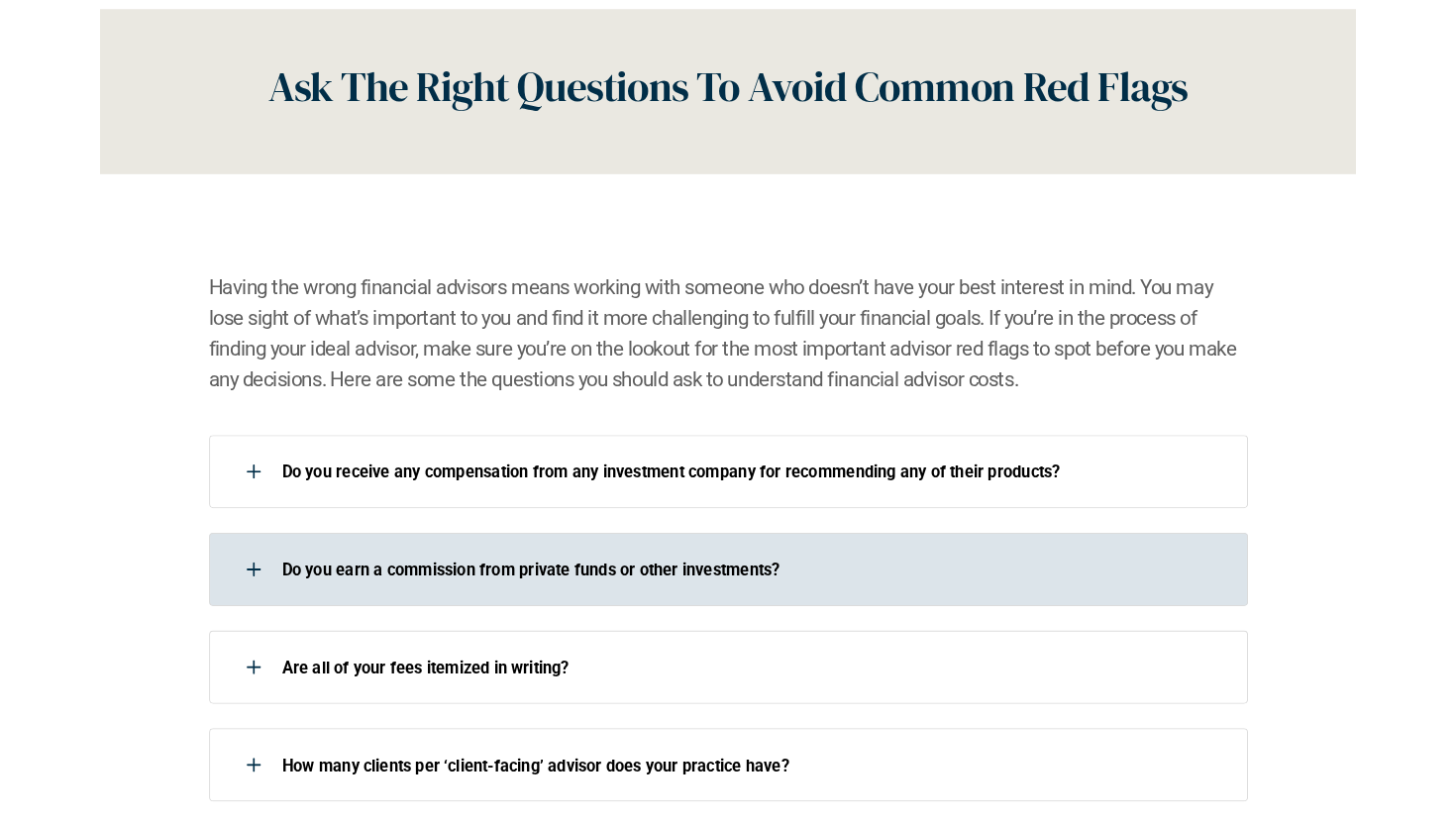 scroll, scrollTop: 3267, scrollLeft: 0, axis: vertical 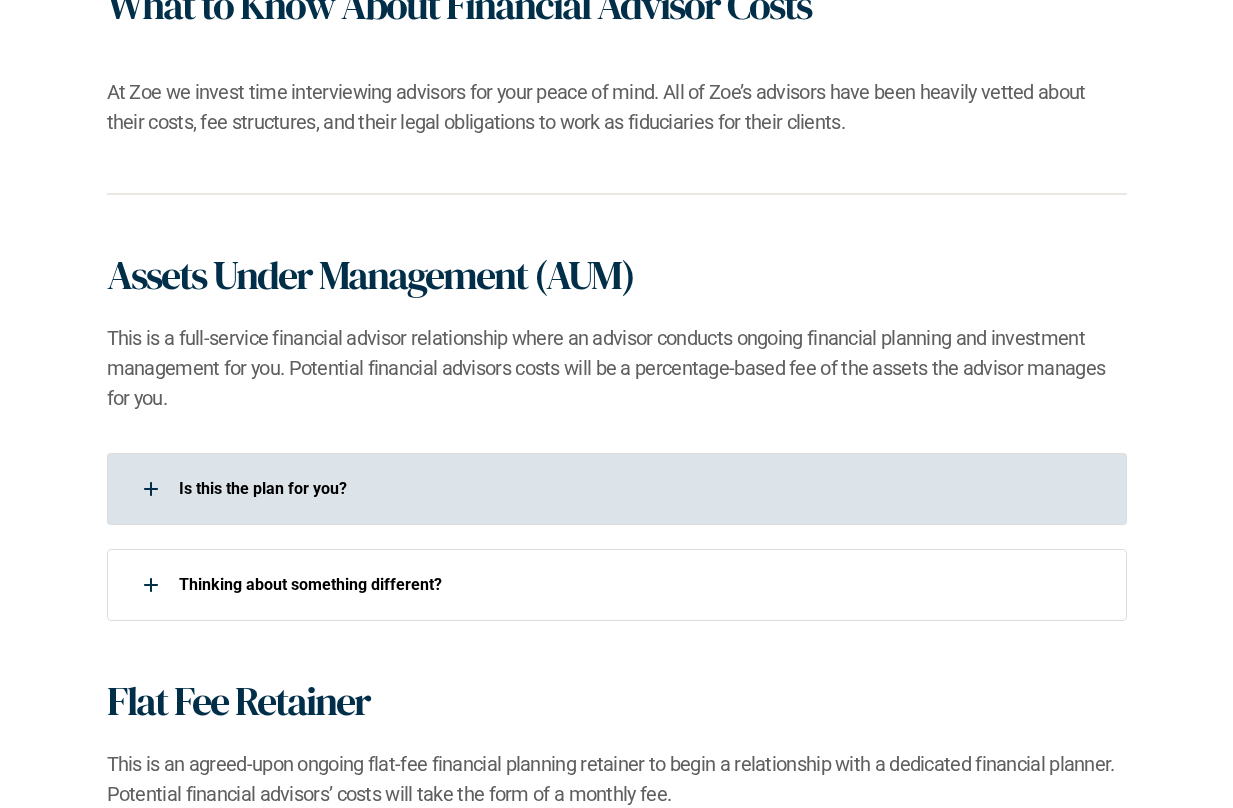 click on "Is this the plan for you?​" at bounding box center (640, 488) 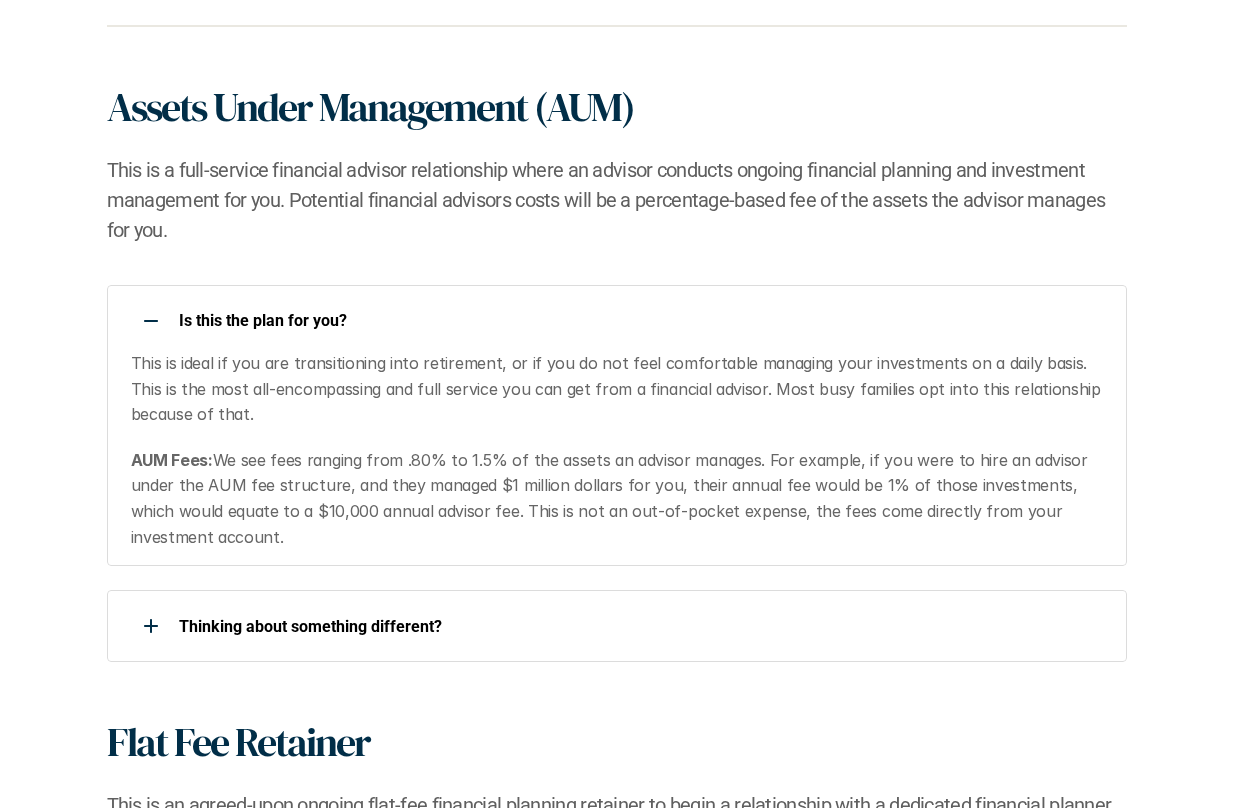 scroll, scrollTop: 1390, scrollLeft: 0, axis: vertical 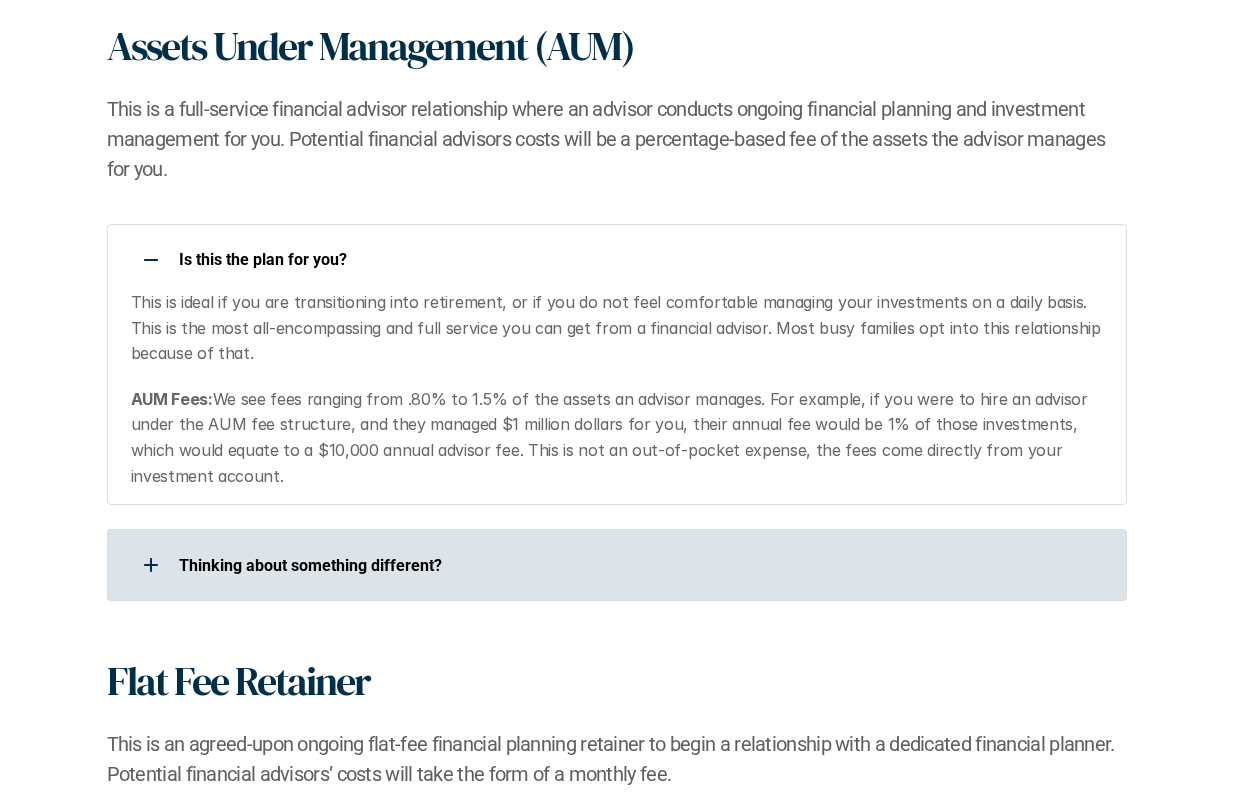 click on "​Thinking about something different?​" at bounding box center (640, 565) 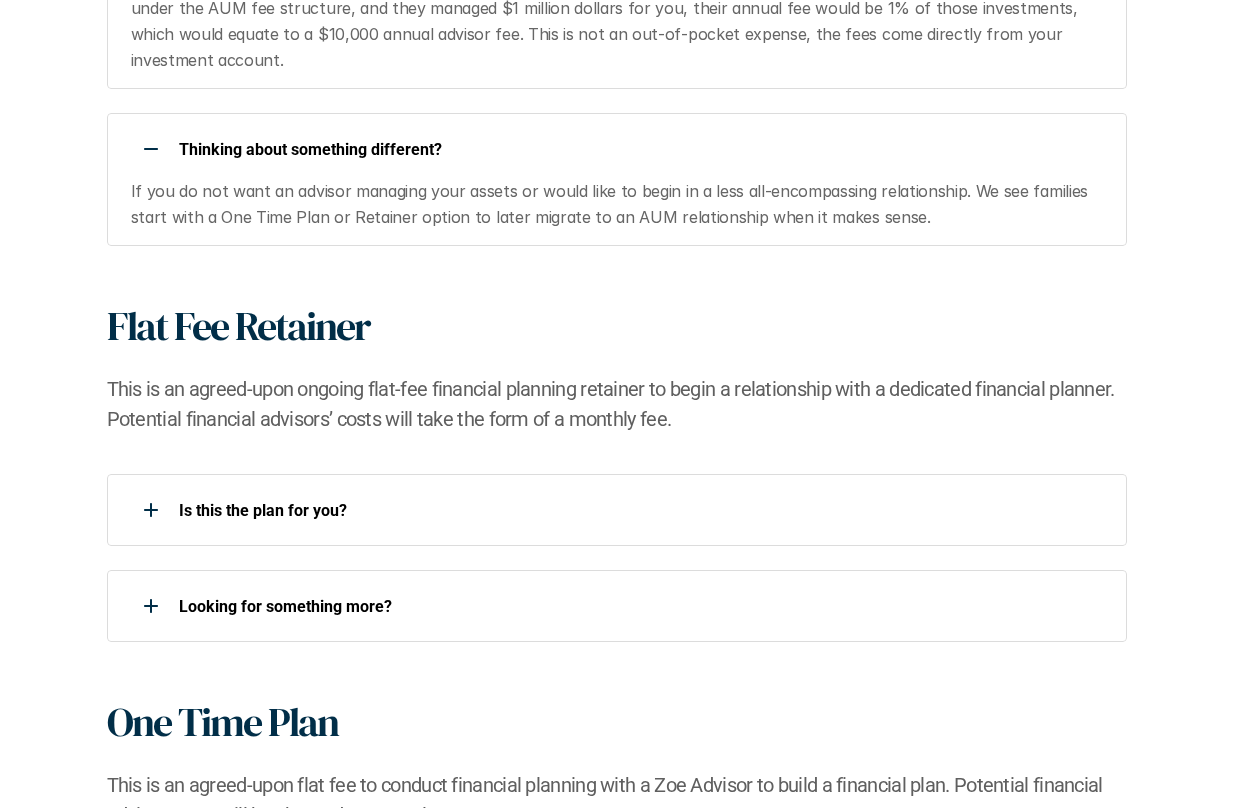 scroll, scrollTop: 1810, scrollLeft: 0, axis: vertical 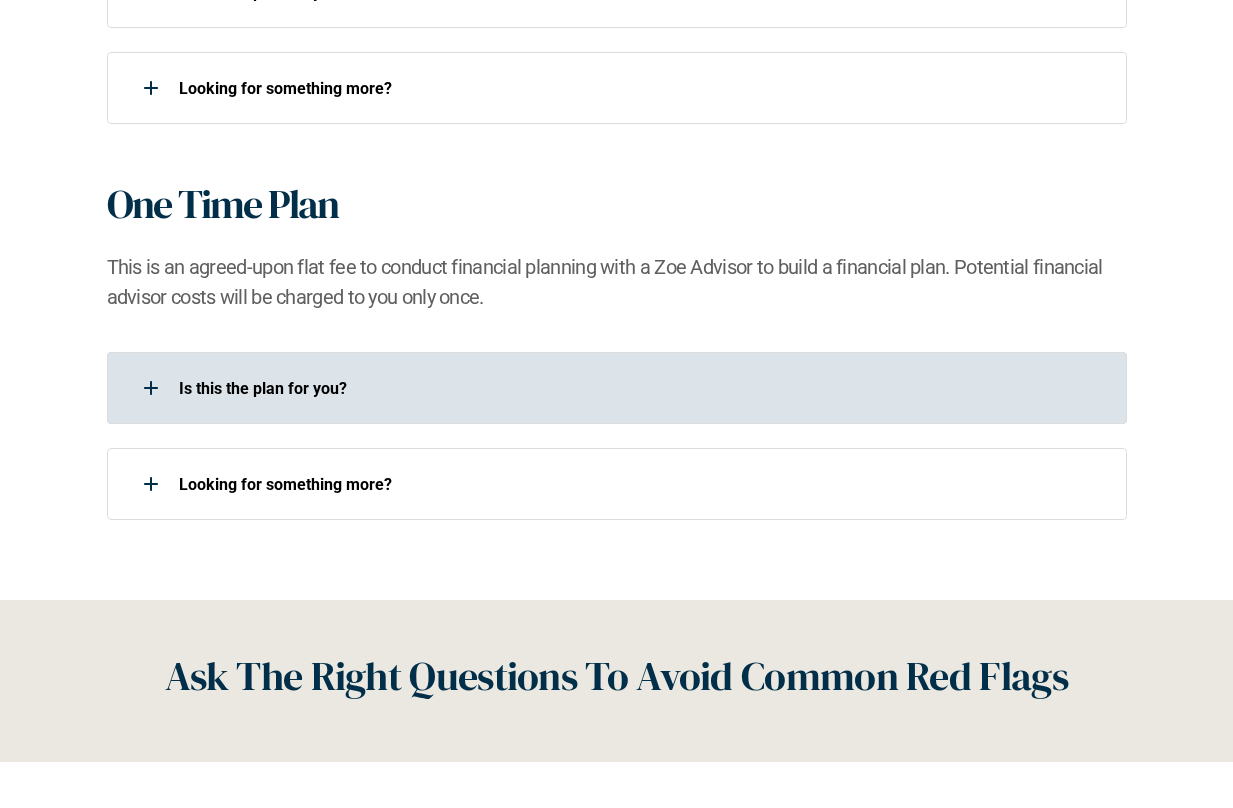 click on "Is this the plan for you?​" at bounding box center (640, 388) 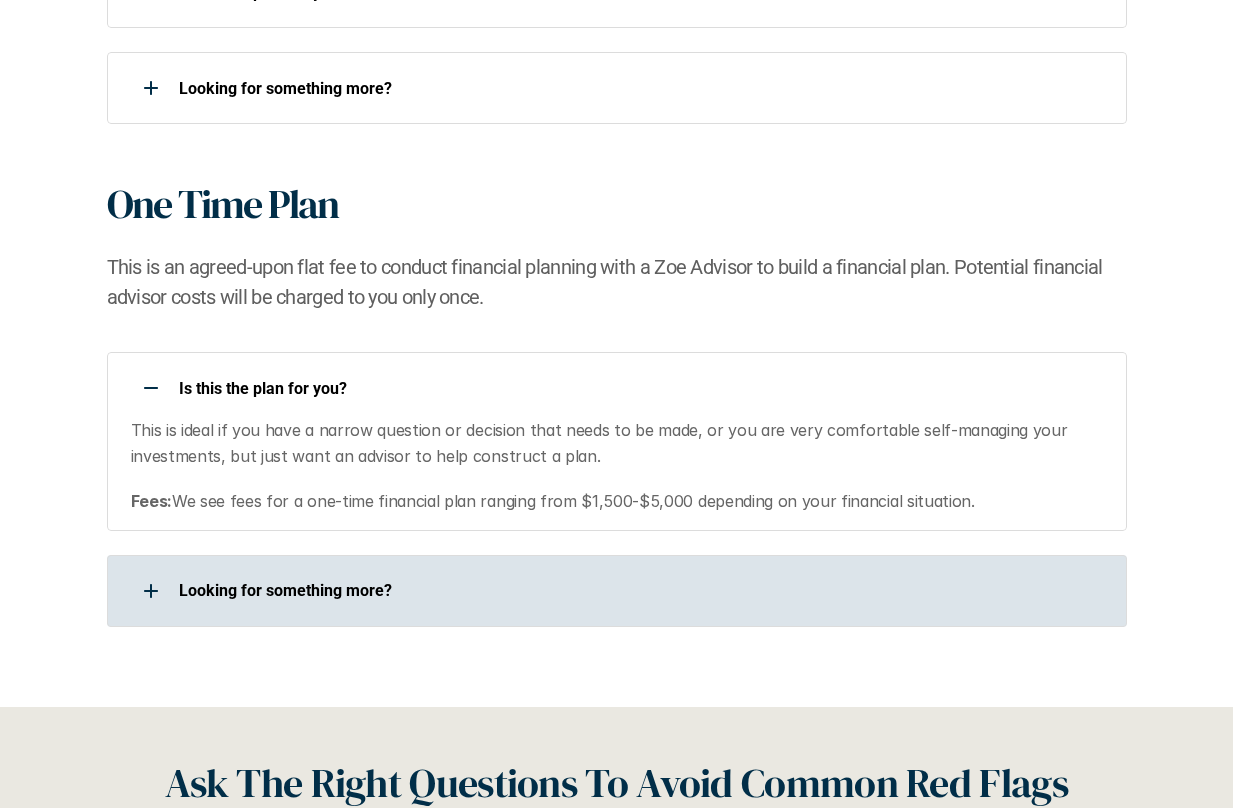 click on "Looking for something more?​" at bounding box center (640, 590) 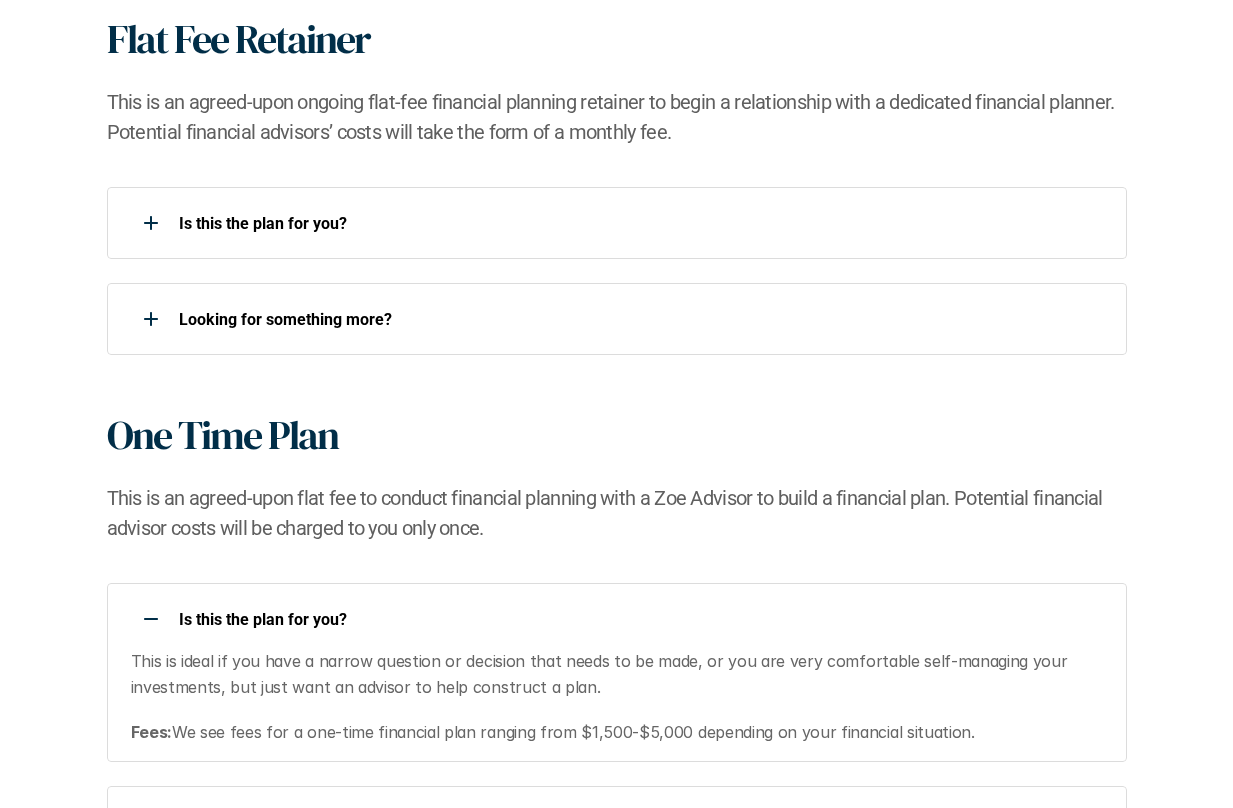 scroll, scrollTop: 2083, scrollLeft: 0, axis: vertical 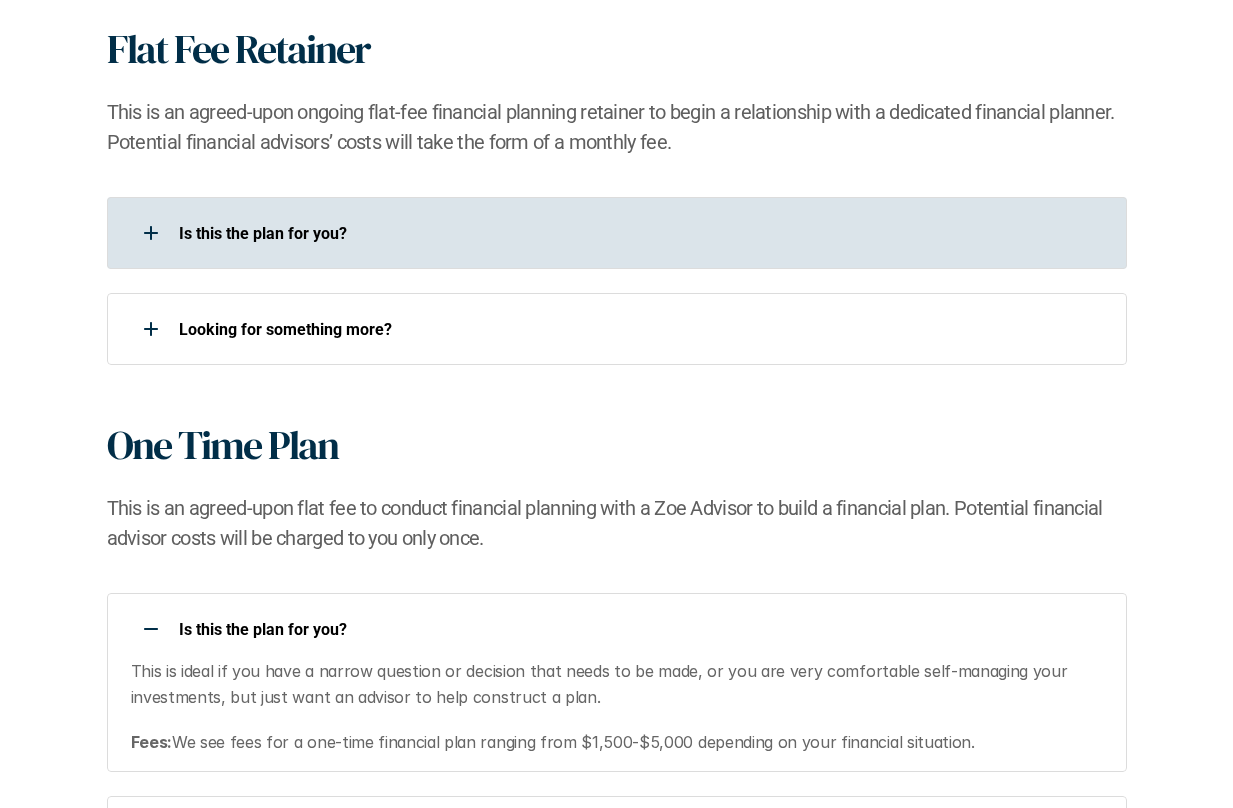 click on "Is this the plan for you?​" at bounding box center [640, 233] 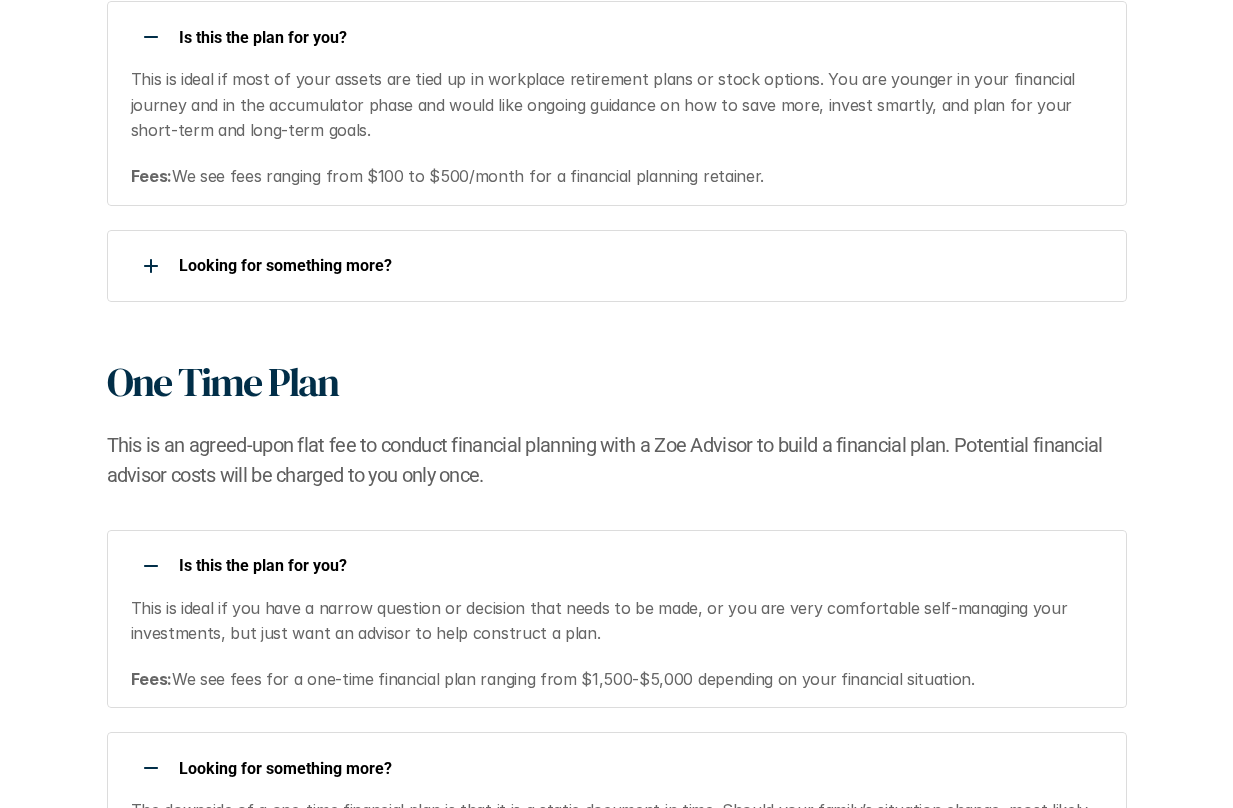 scroll, scrollTop: 2326, scrollLeft: 0, axis: vertical 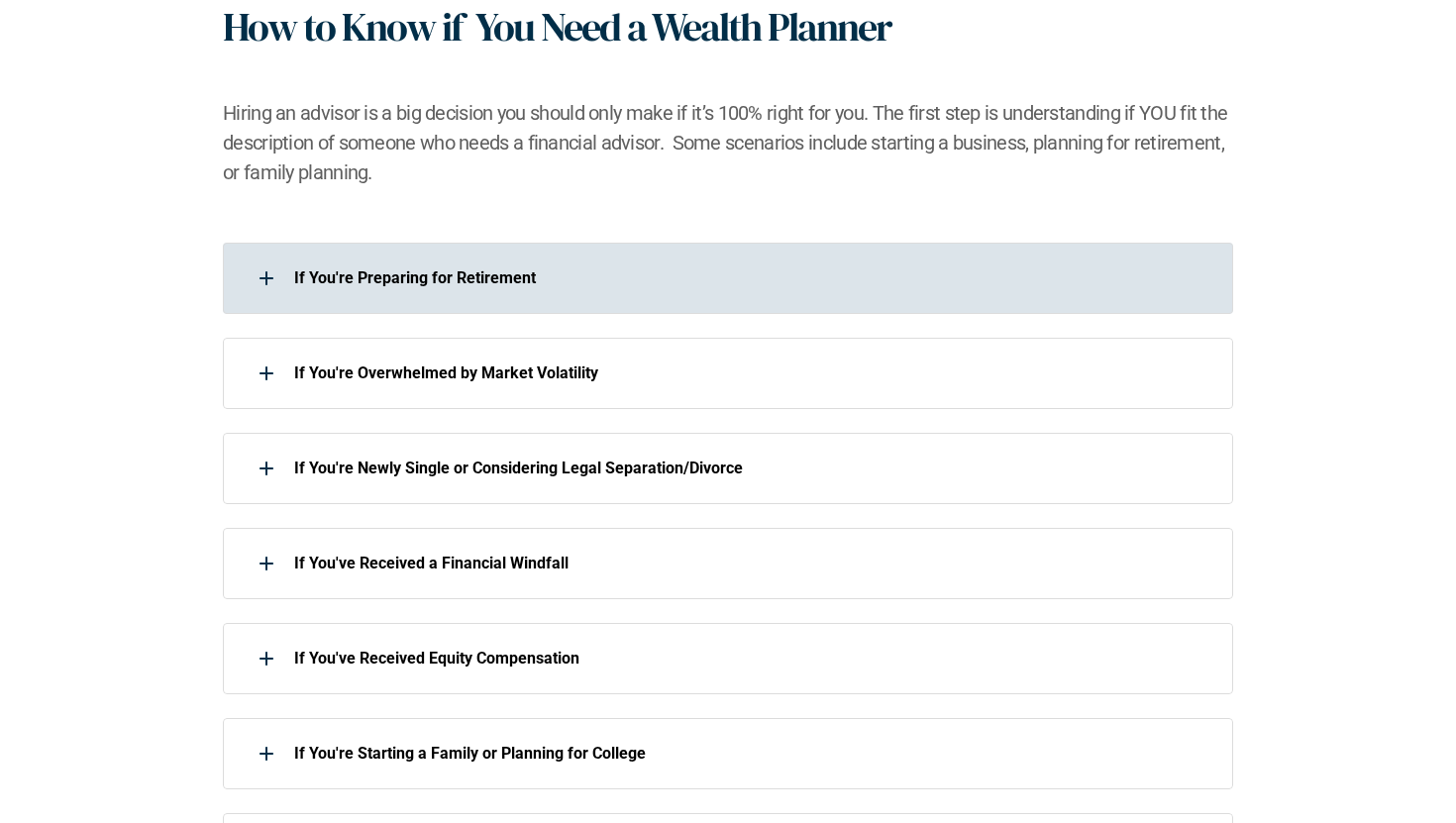 click at bounding box center [266, 278] 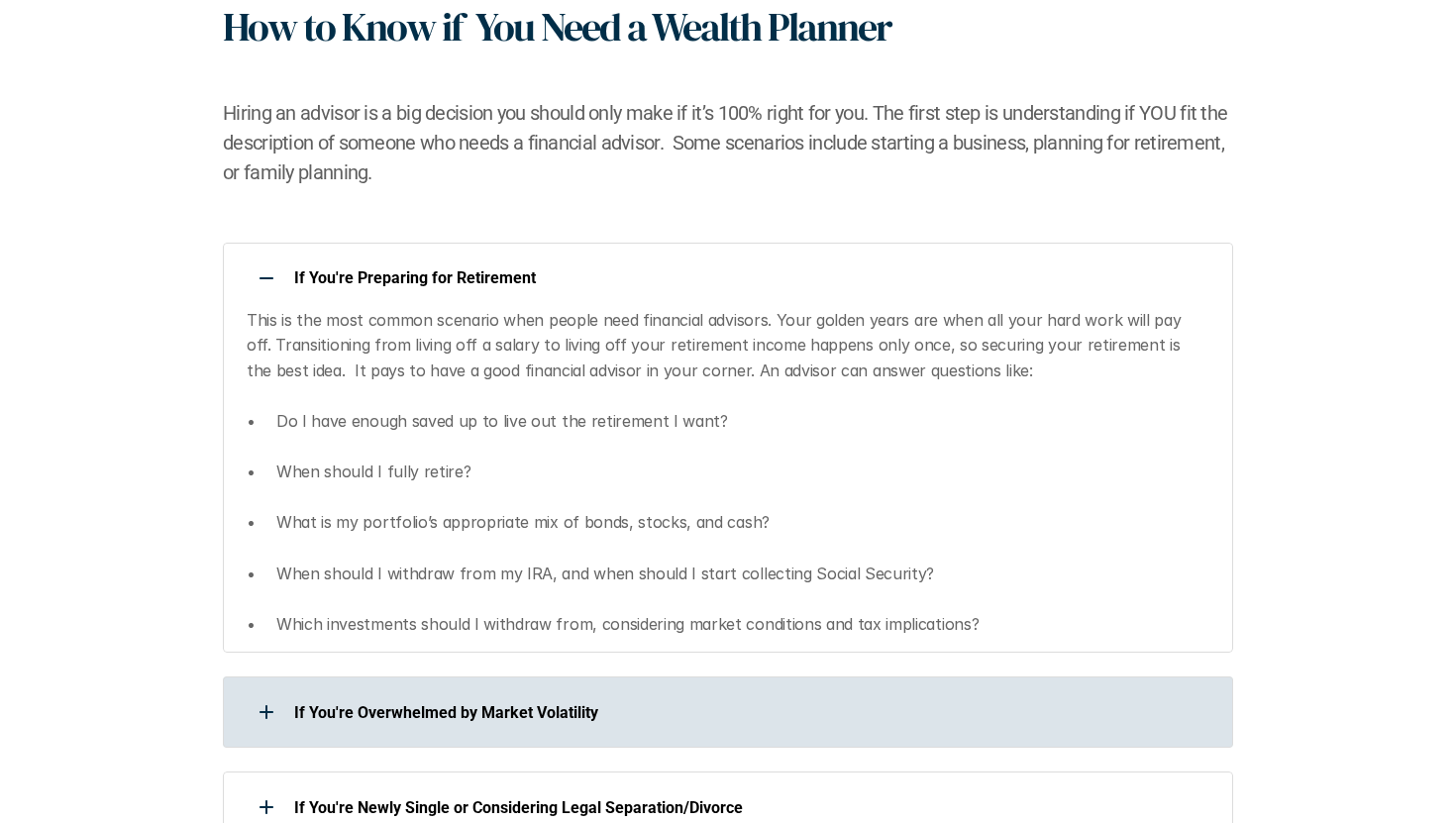 click at bounding box center (266, 712) 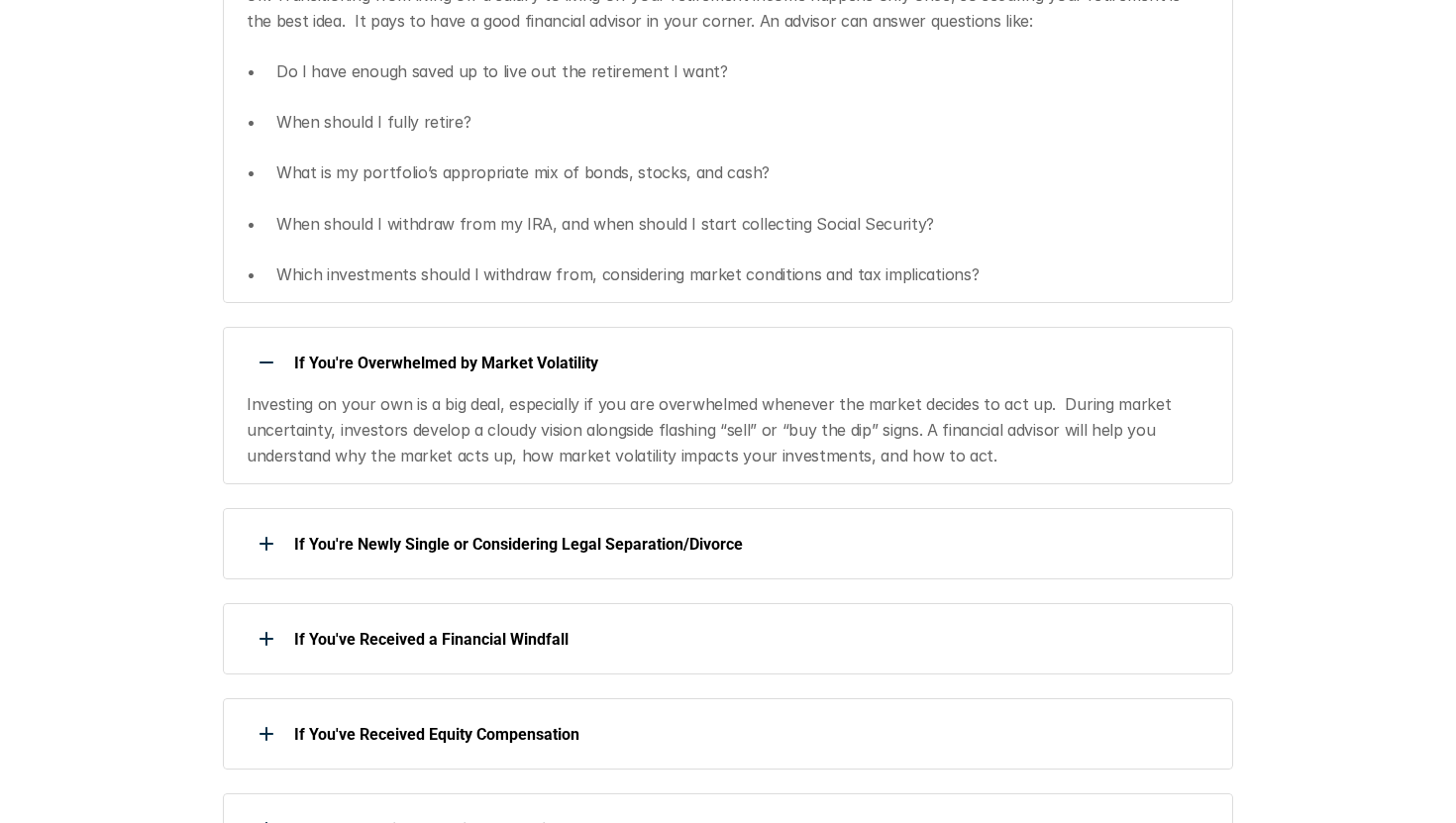 scroll, scrollTop: 1217, scrollLeft: 0, axis: vertical 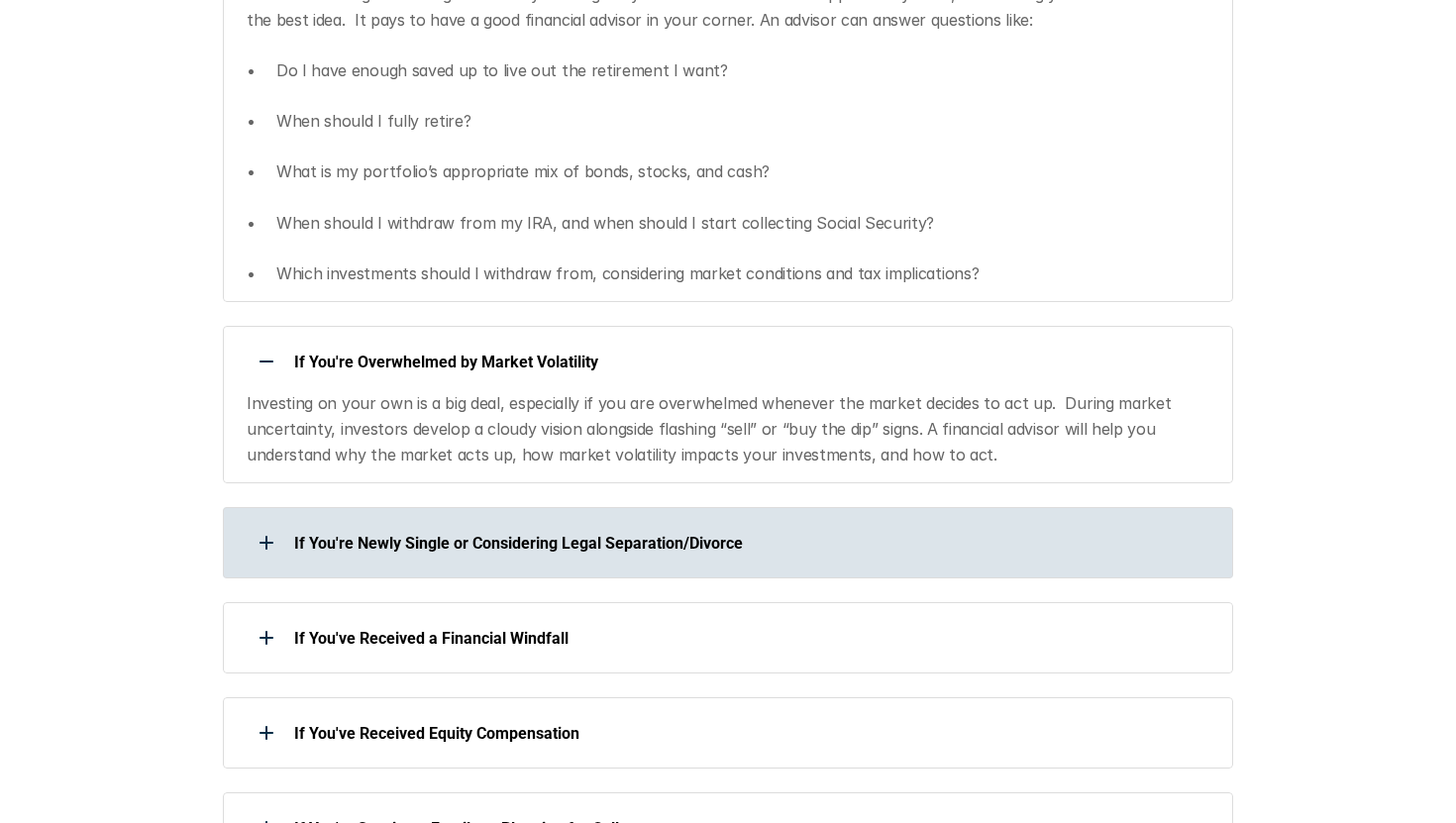 click at bounding box center [266, 543] 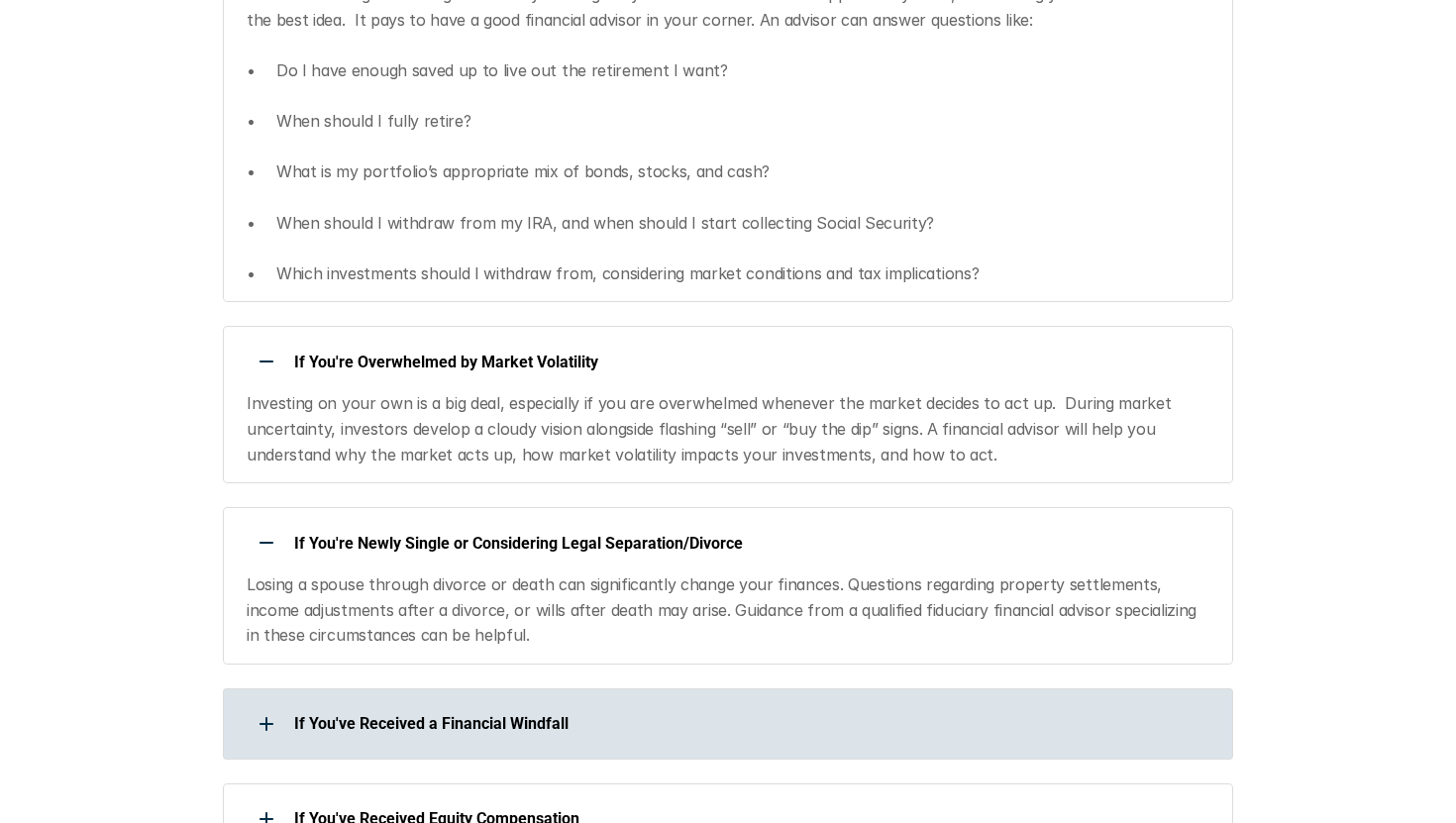 click at bounding box center (266, 724) 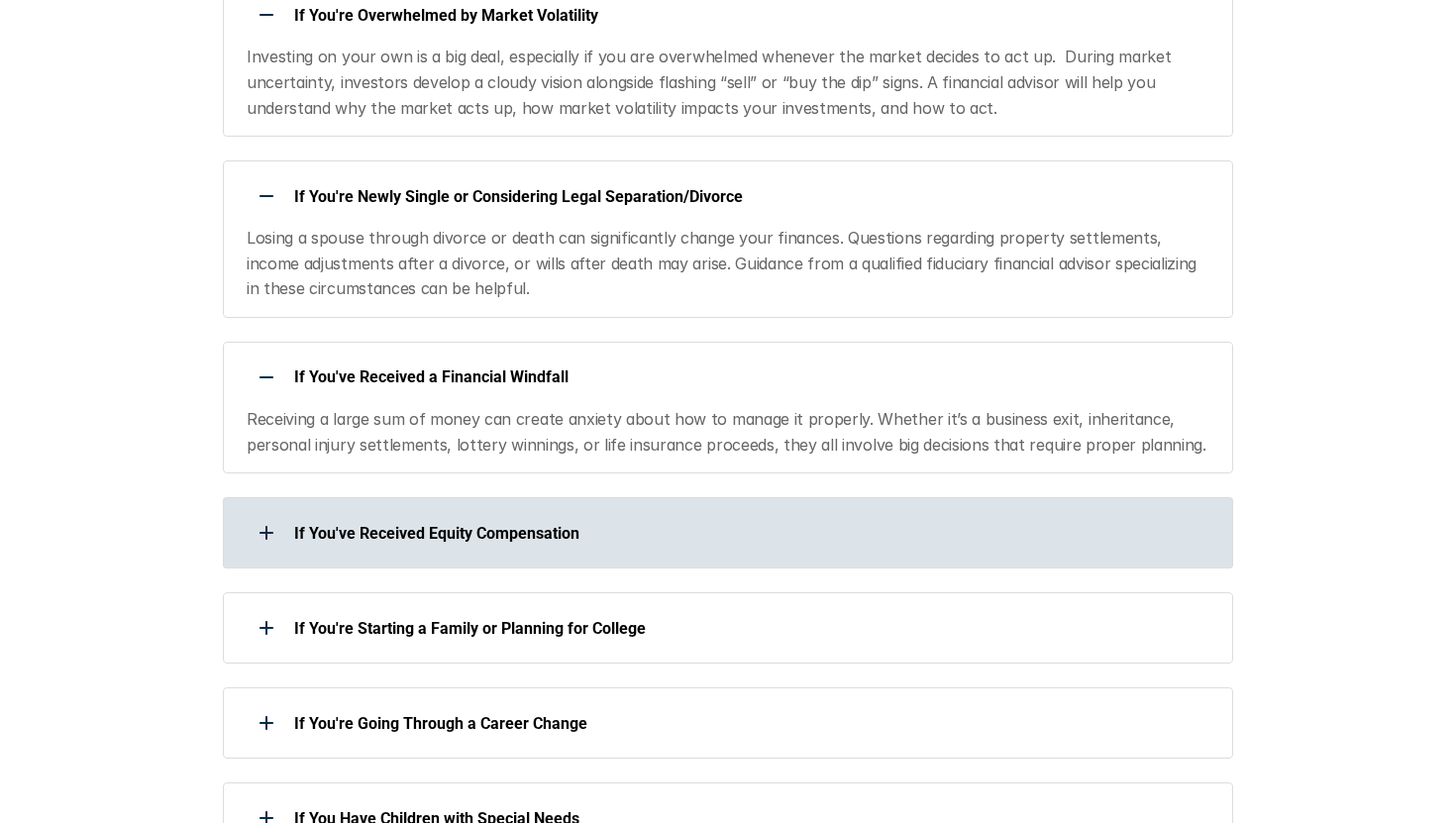 click at bounding box center (266, 533) 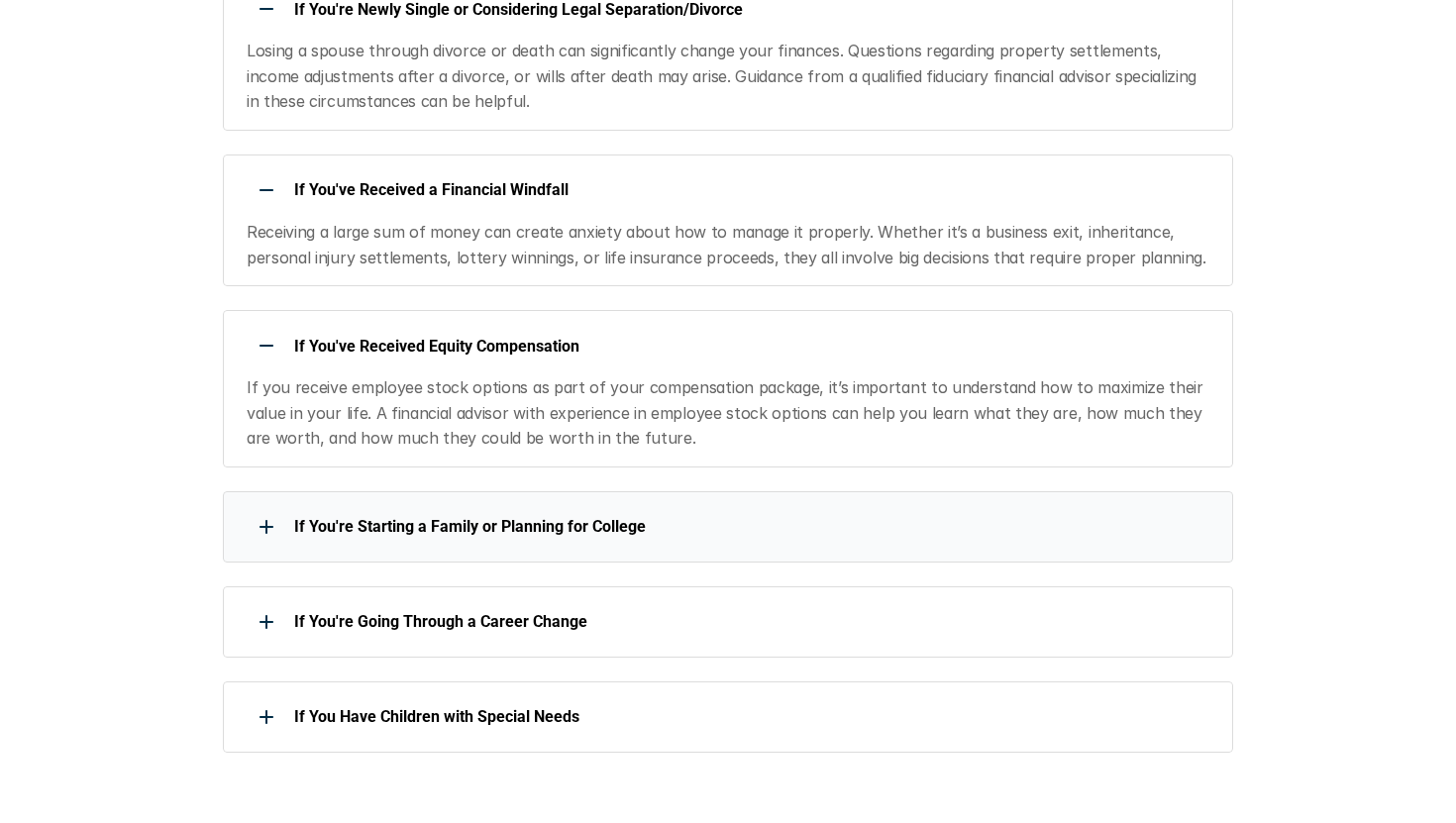 scroll, scrollTop: 1771, scrollLeft: 0, axis: vertical 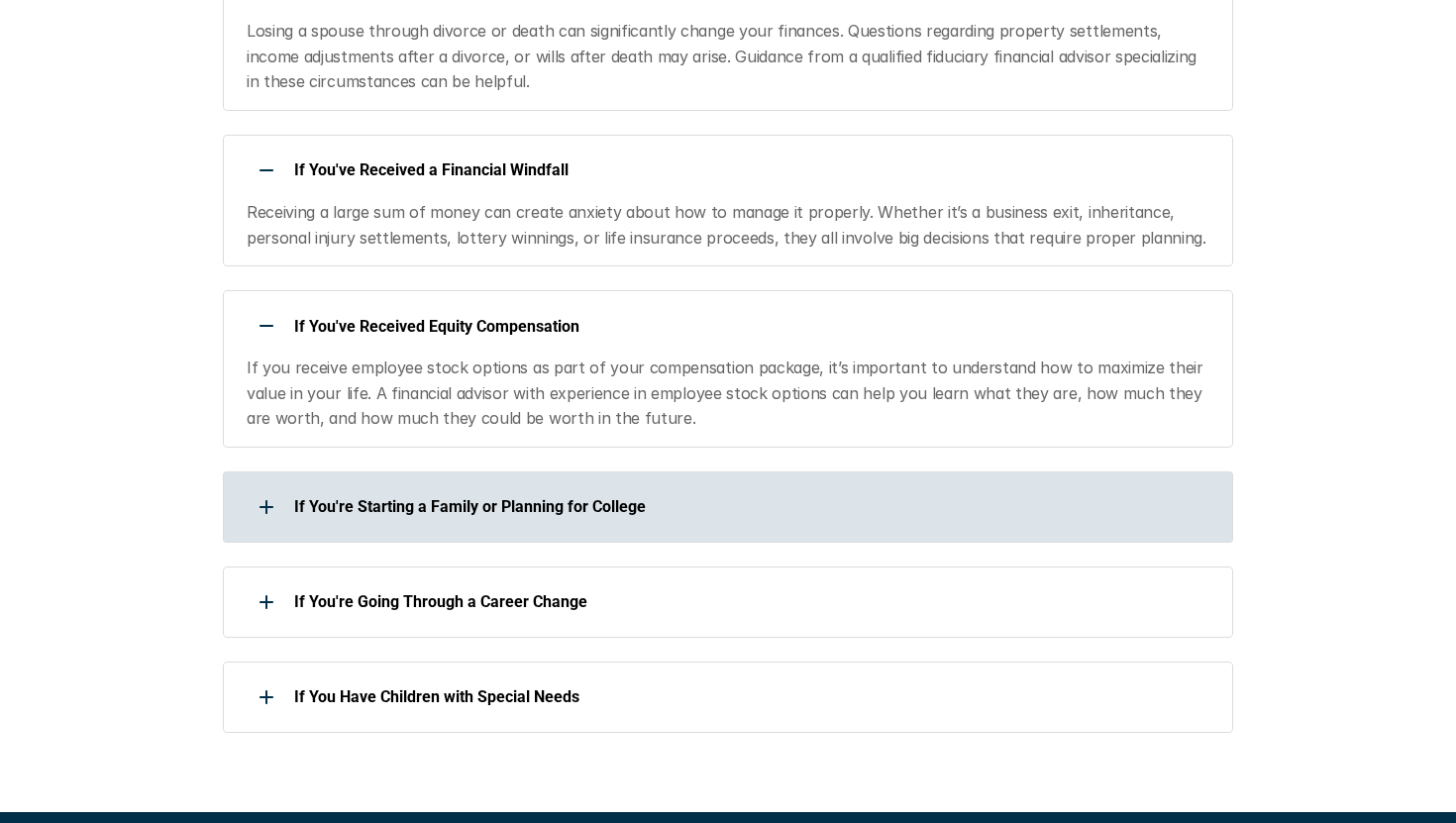 click at bounding box center [266, 507] 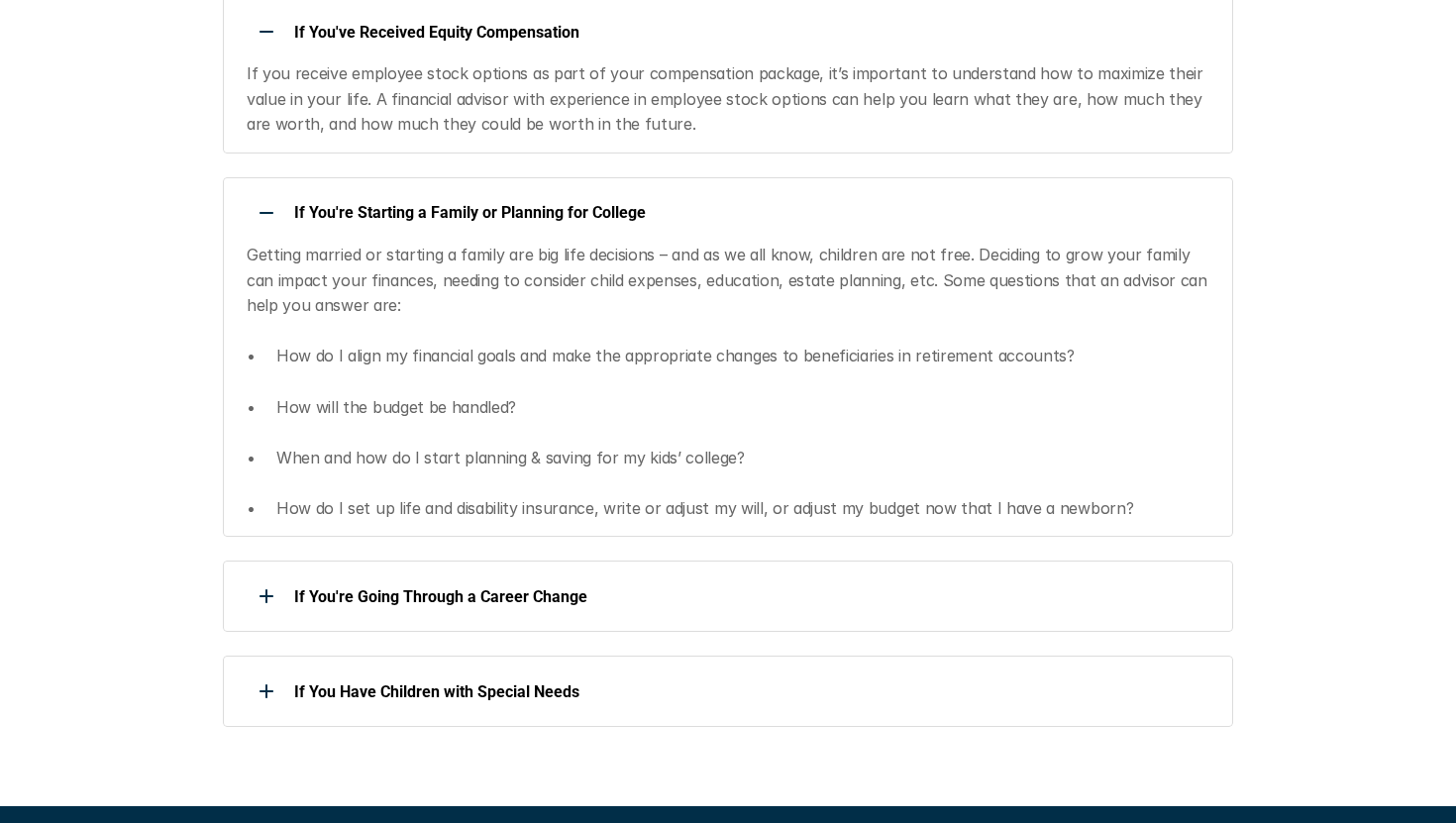 scroll, scrollTop: 2071, scrollLeft: 0, axis: vertical 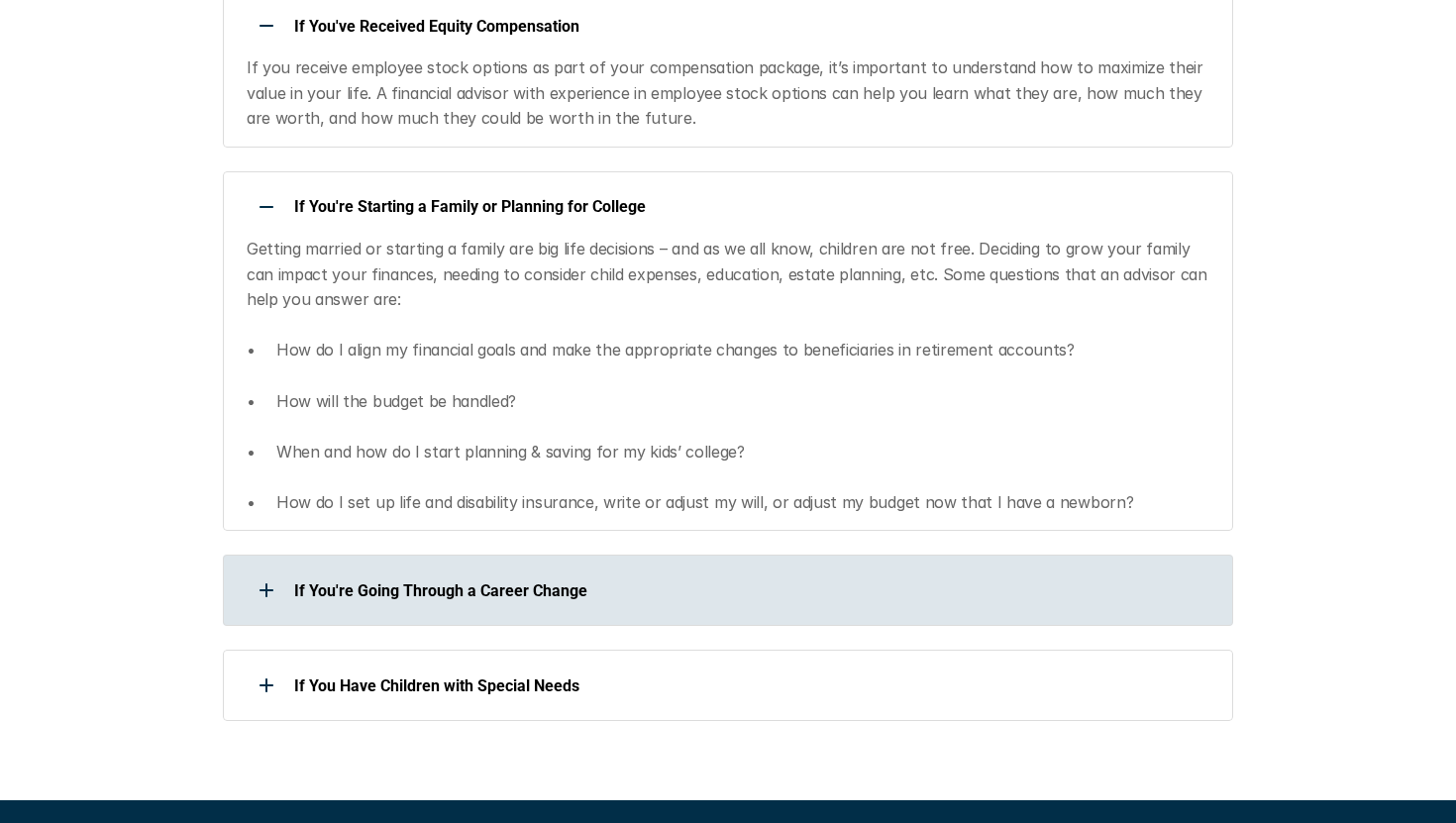 click 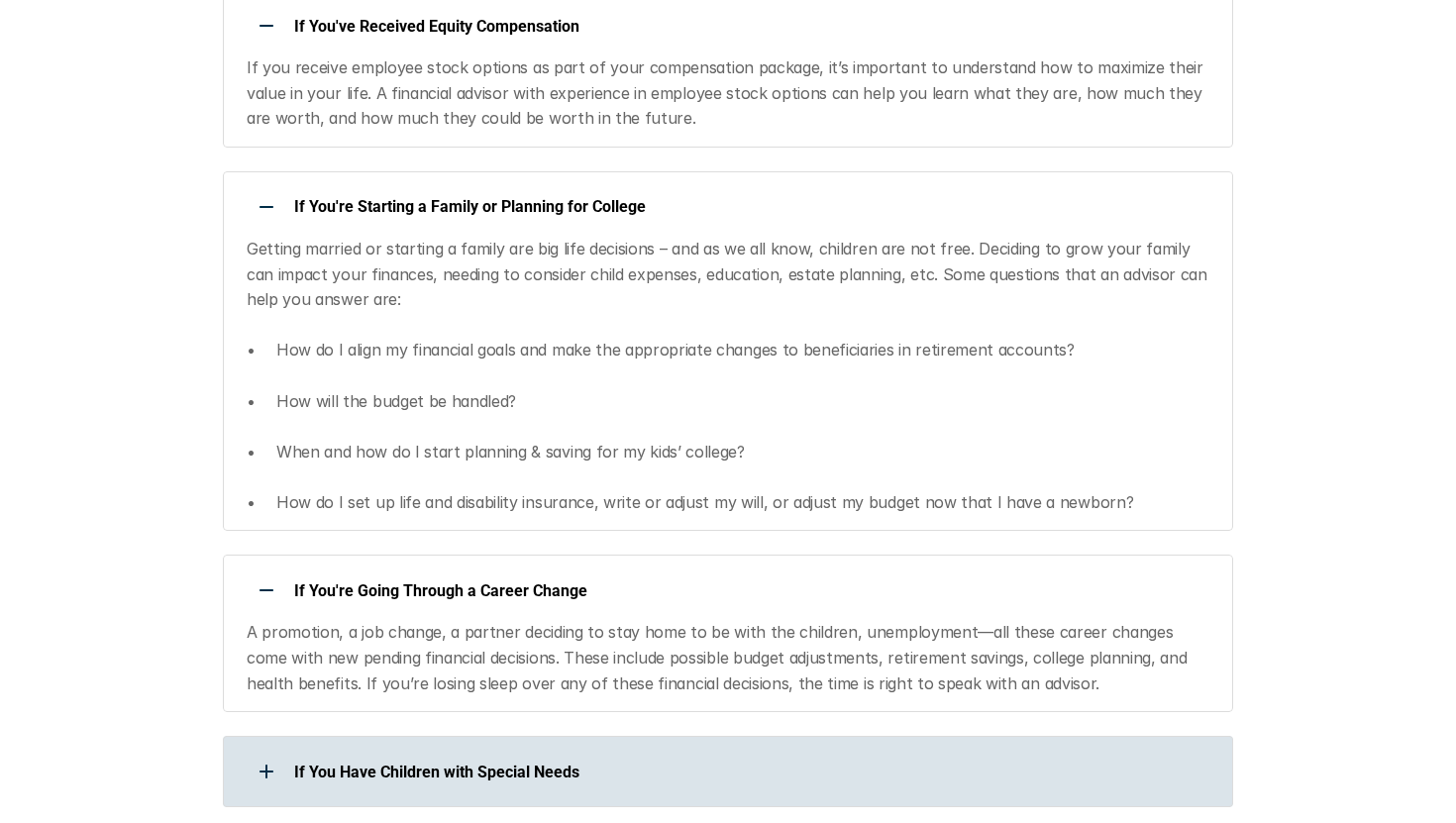 click at bounding box center (266, 772) 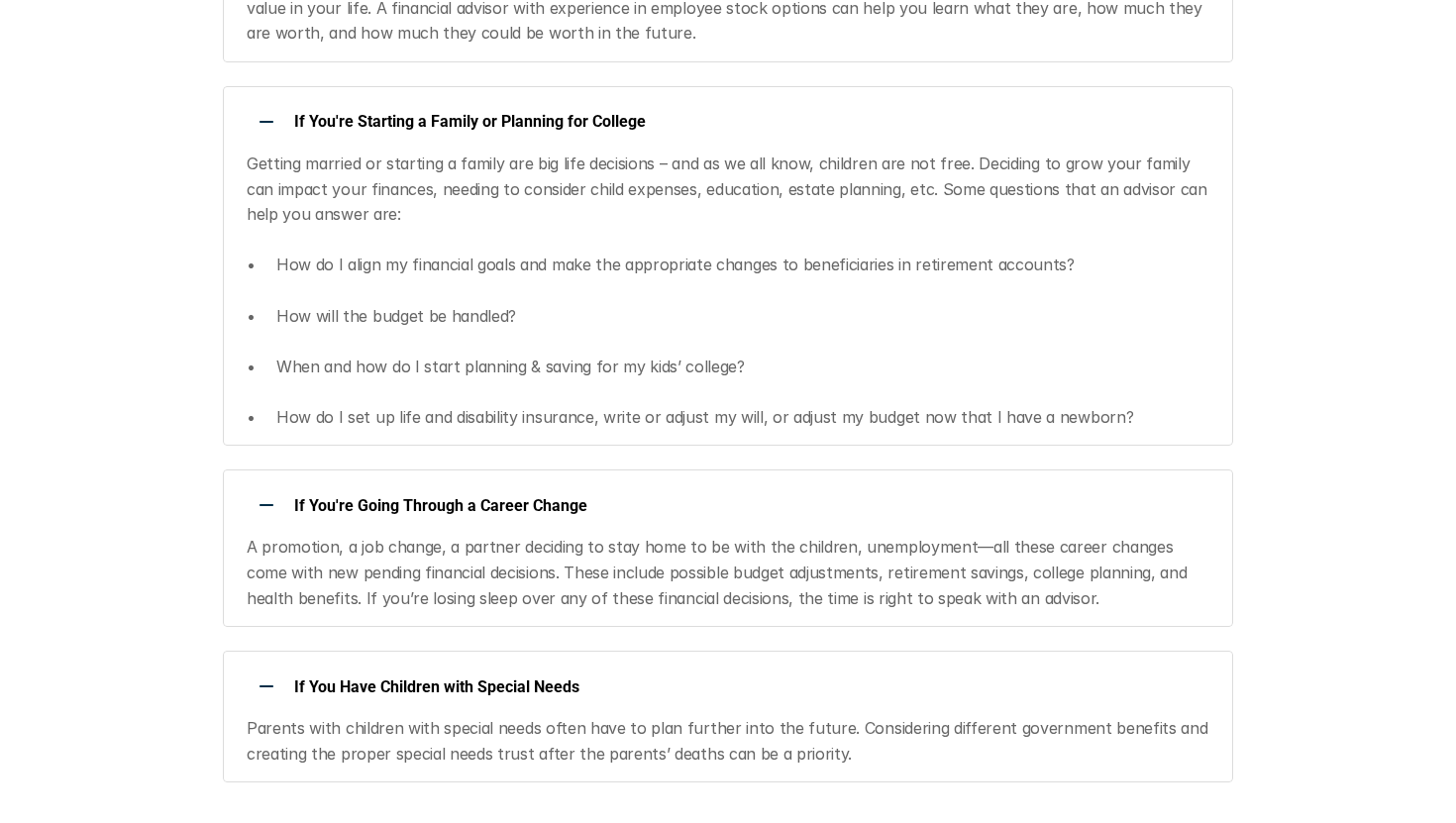 scroll, scrollTop: 2154, scrollLeft: 0, axis: vertical 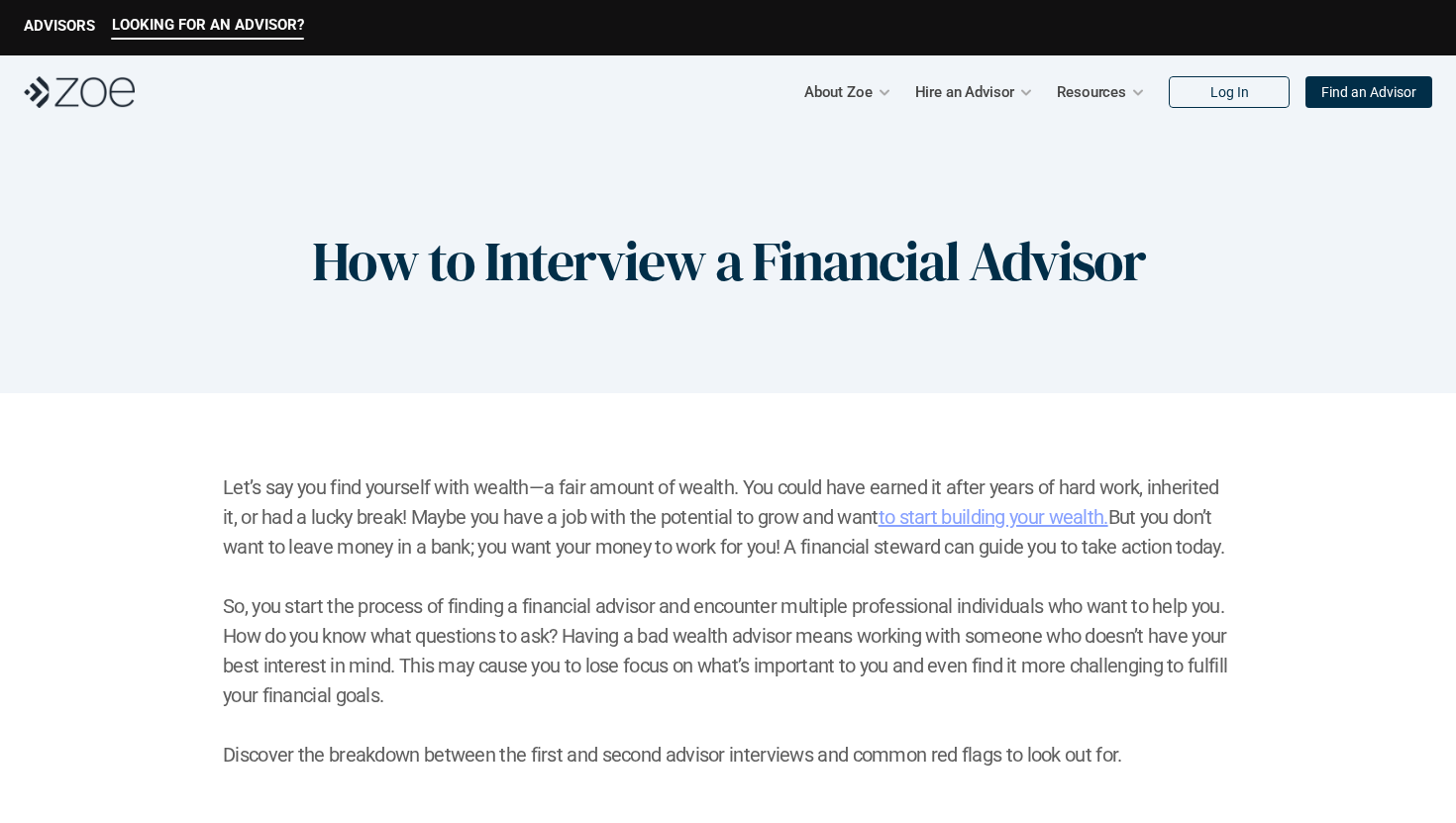 click on "How to Interview a Financial Advisor" at bounding box center (728, 260) 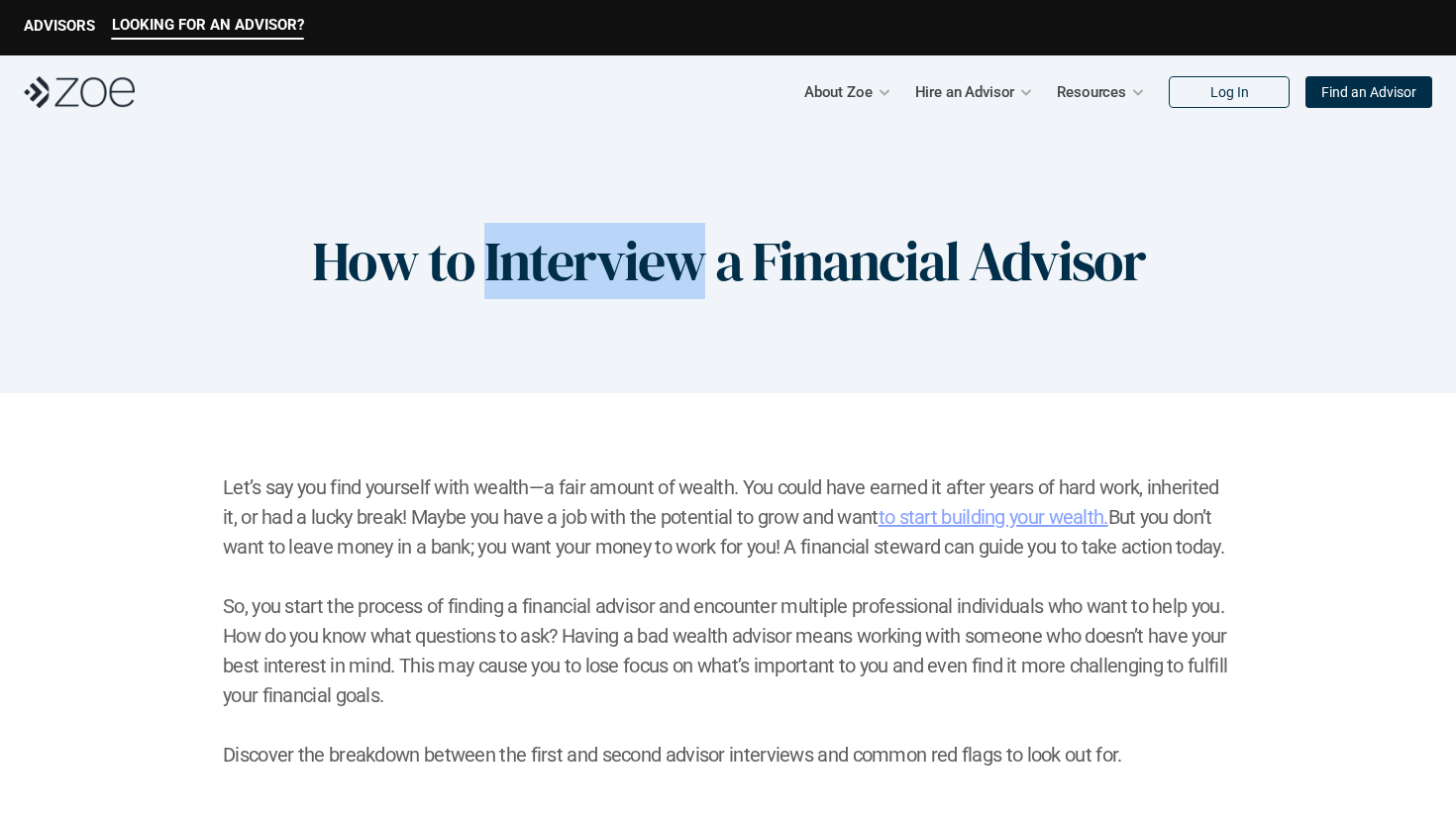 click on "How to Interview a Financial Advisor" at bounding box center (728, 260) 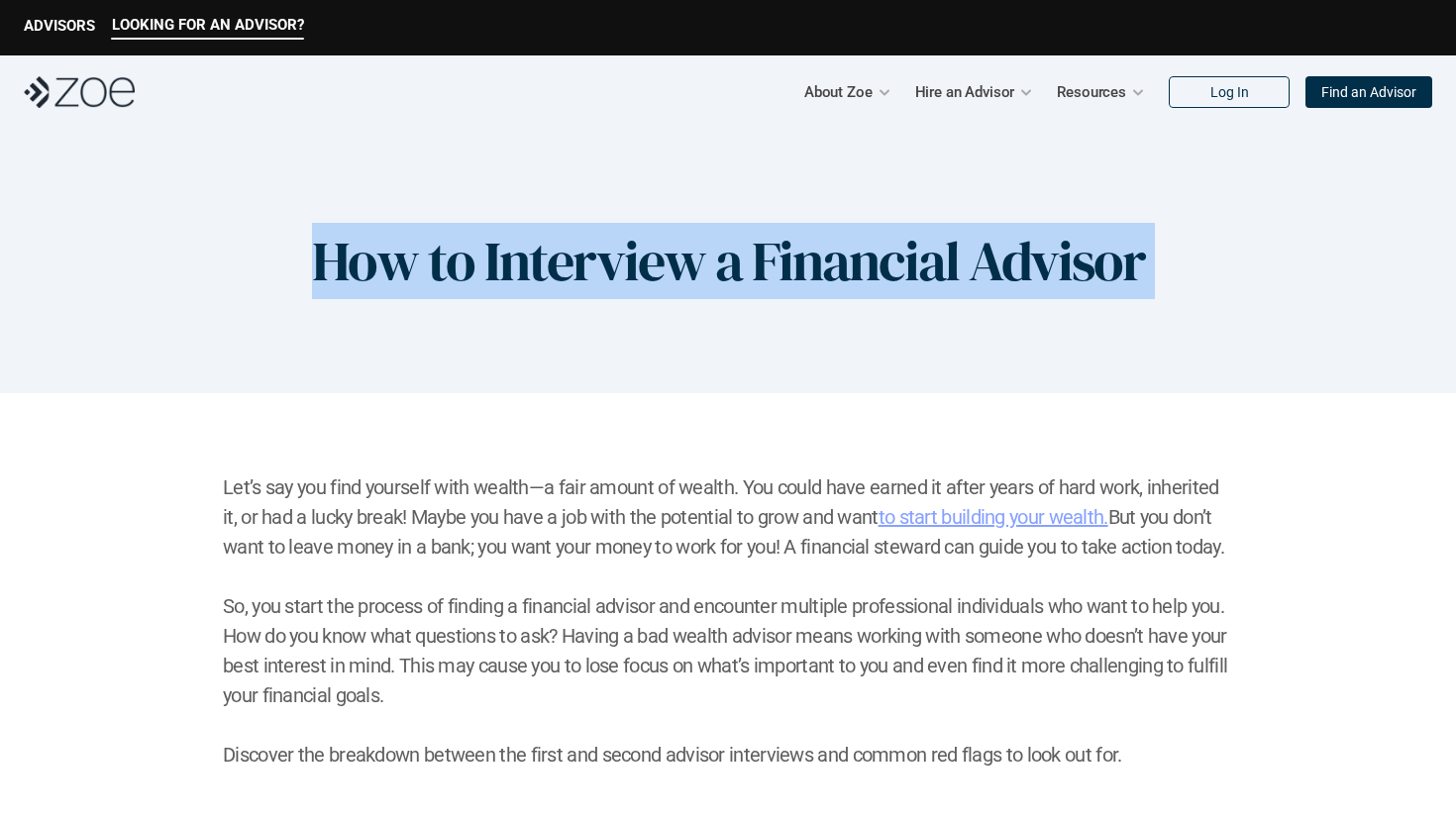 click on "How to Interview a Financial Advisor" at bounding box center [728, 260] 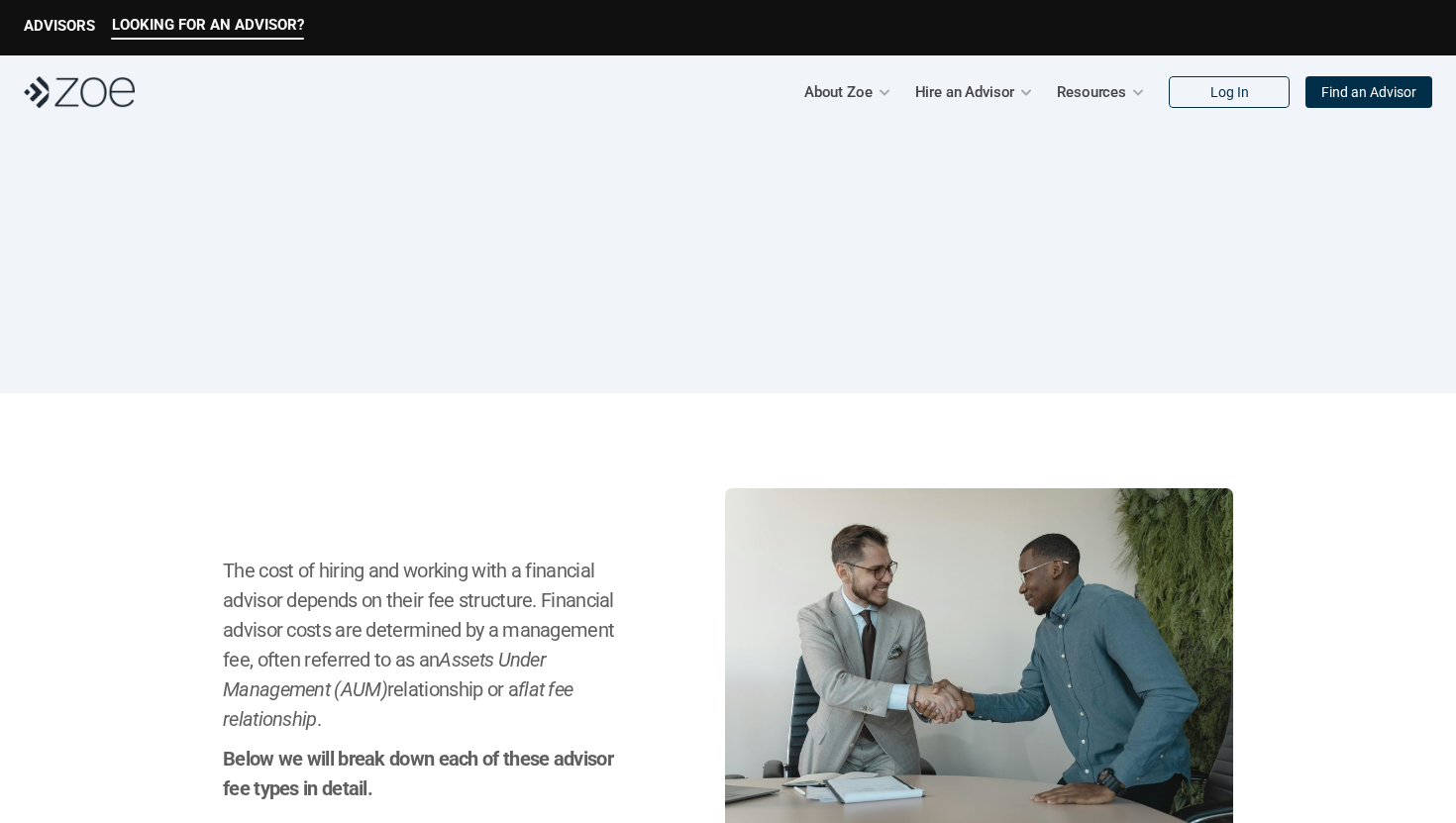scroll, scrollTop: 0, scrollLeft: 0, axis: both 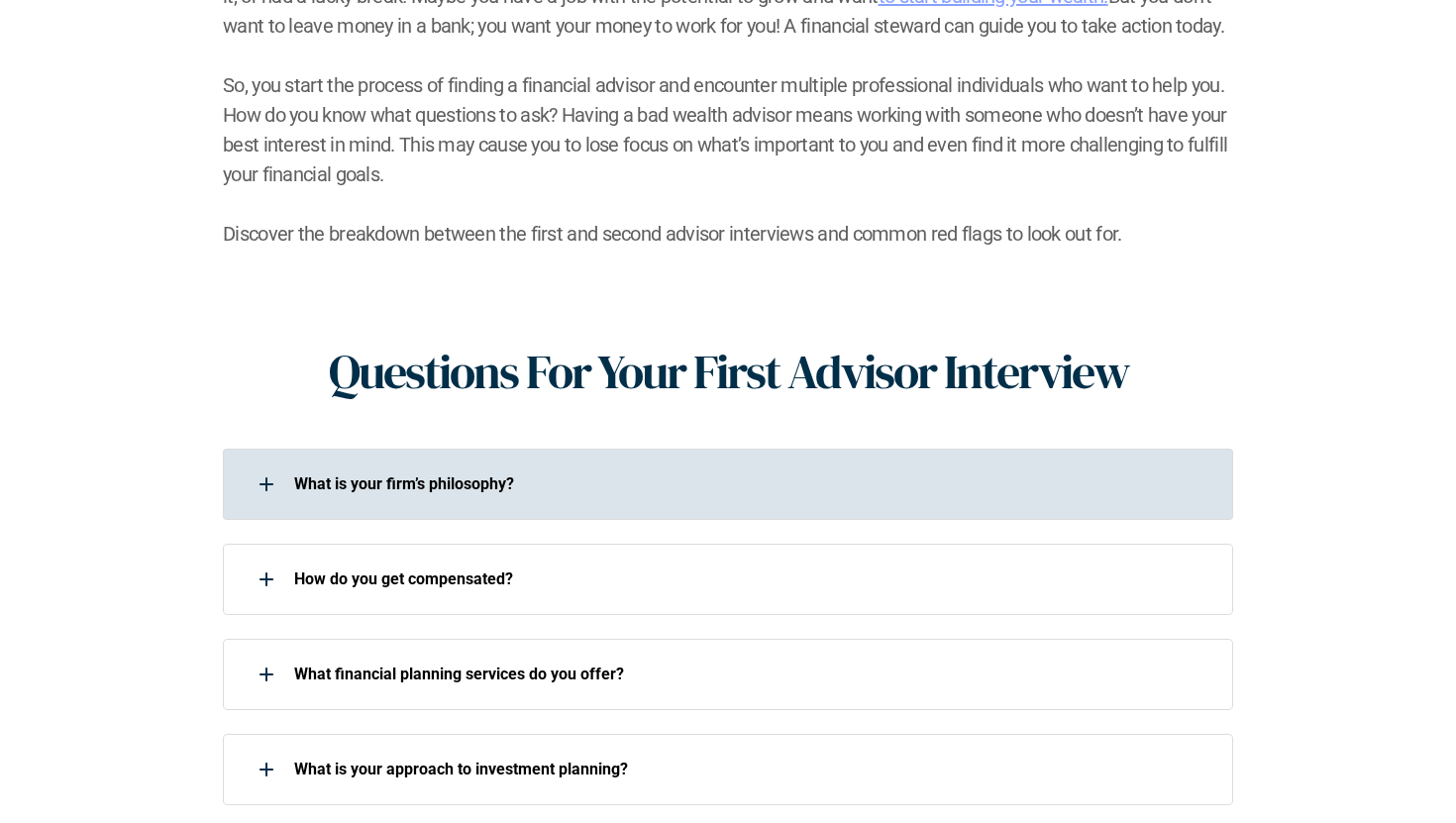 click at bounding box center [266, 484] 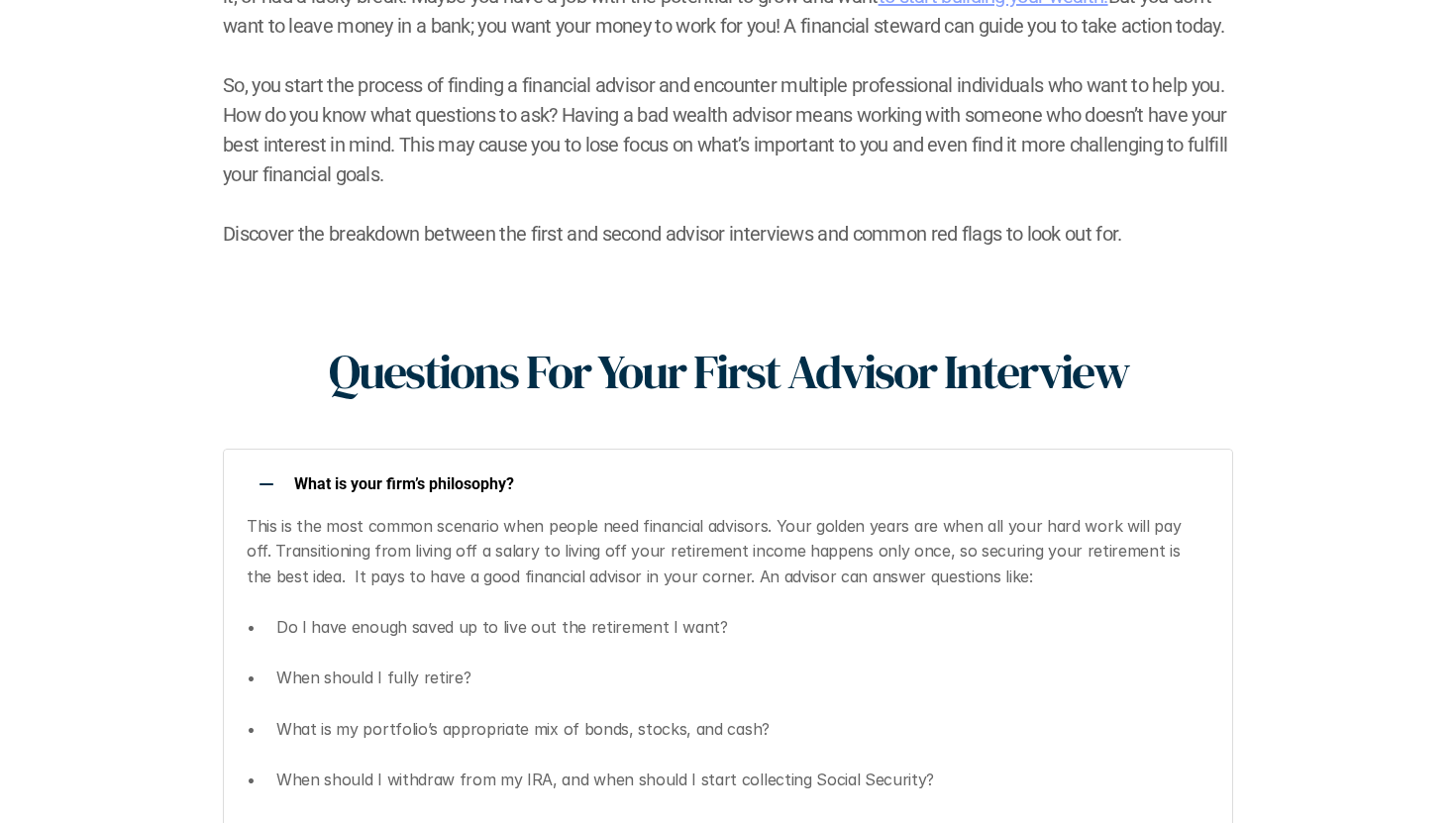 scroll, scrollTop: 970, scrollLeft: 0, axis: vertical 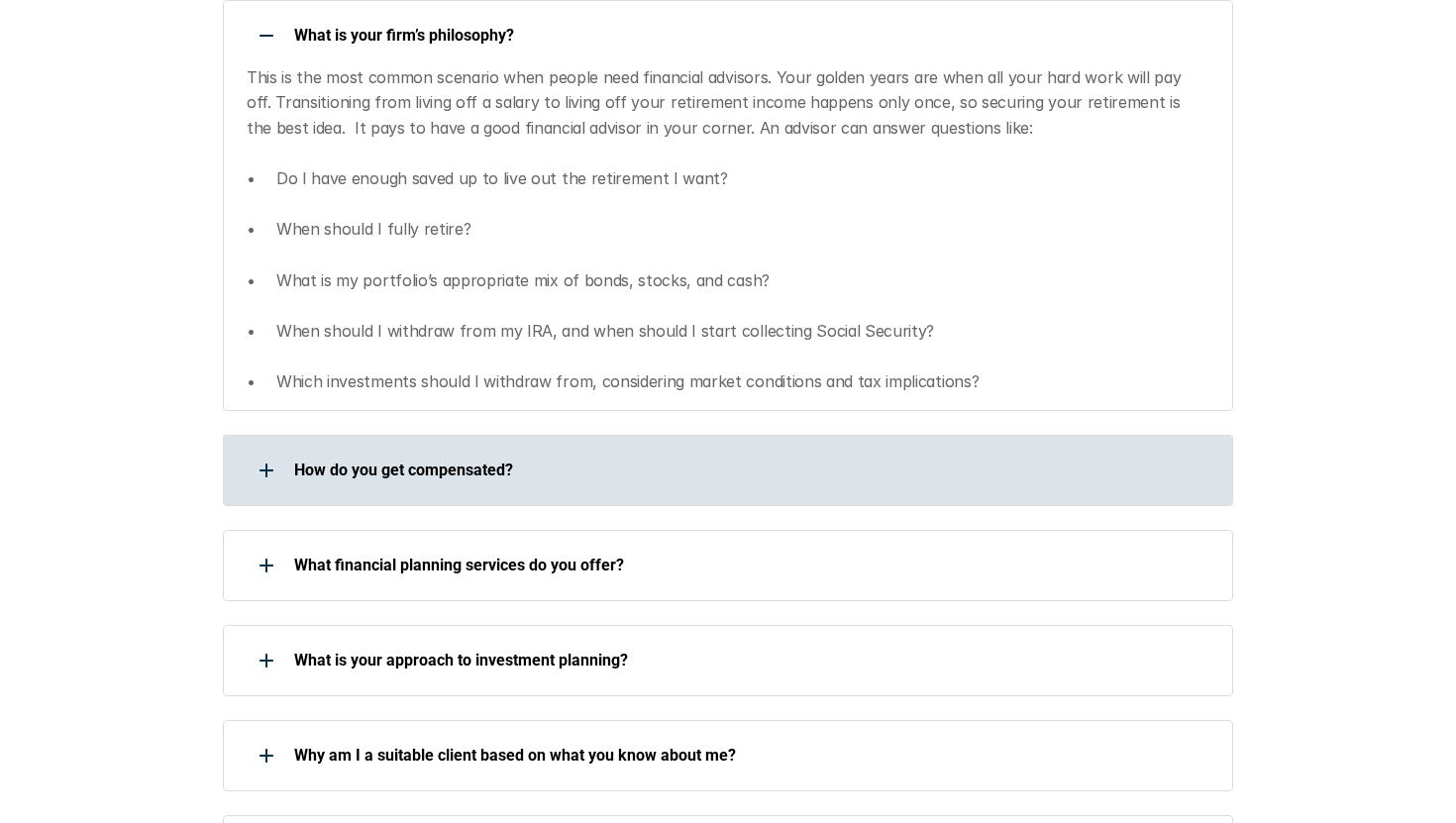 click 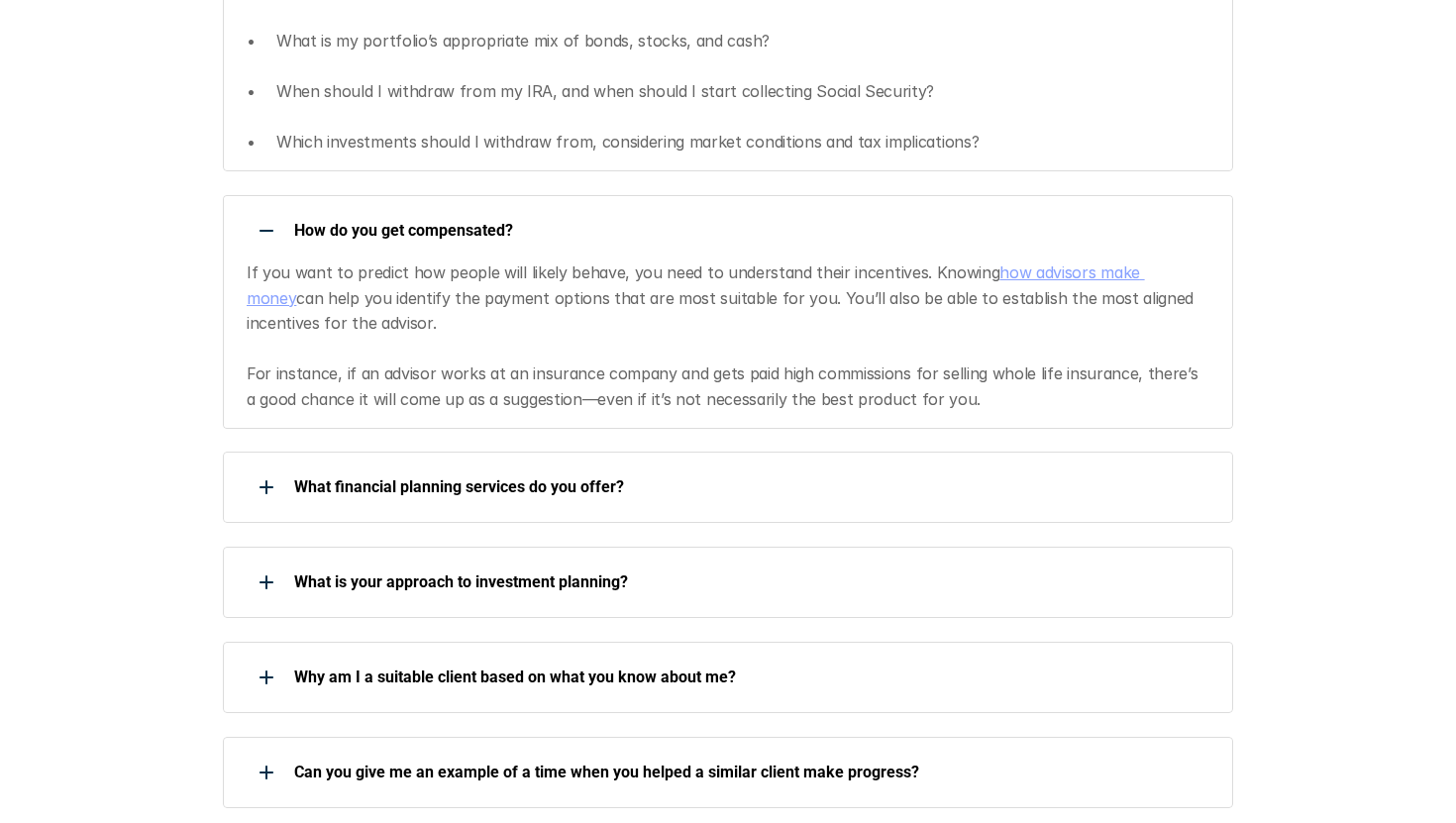 scroll, scrollTop: 1234, scrollLeft: 0, axis: vertical 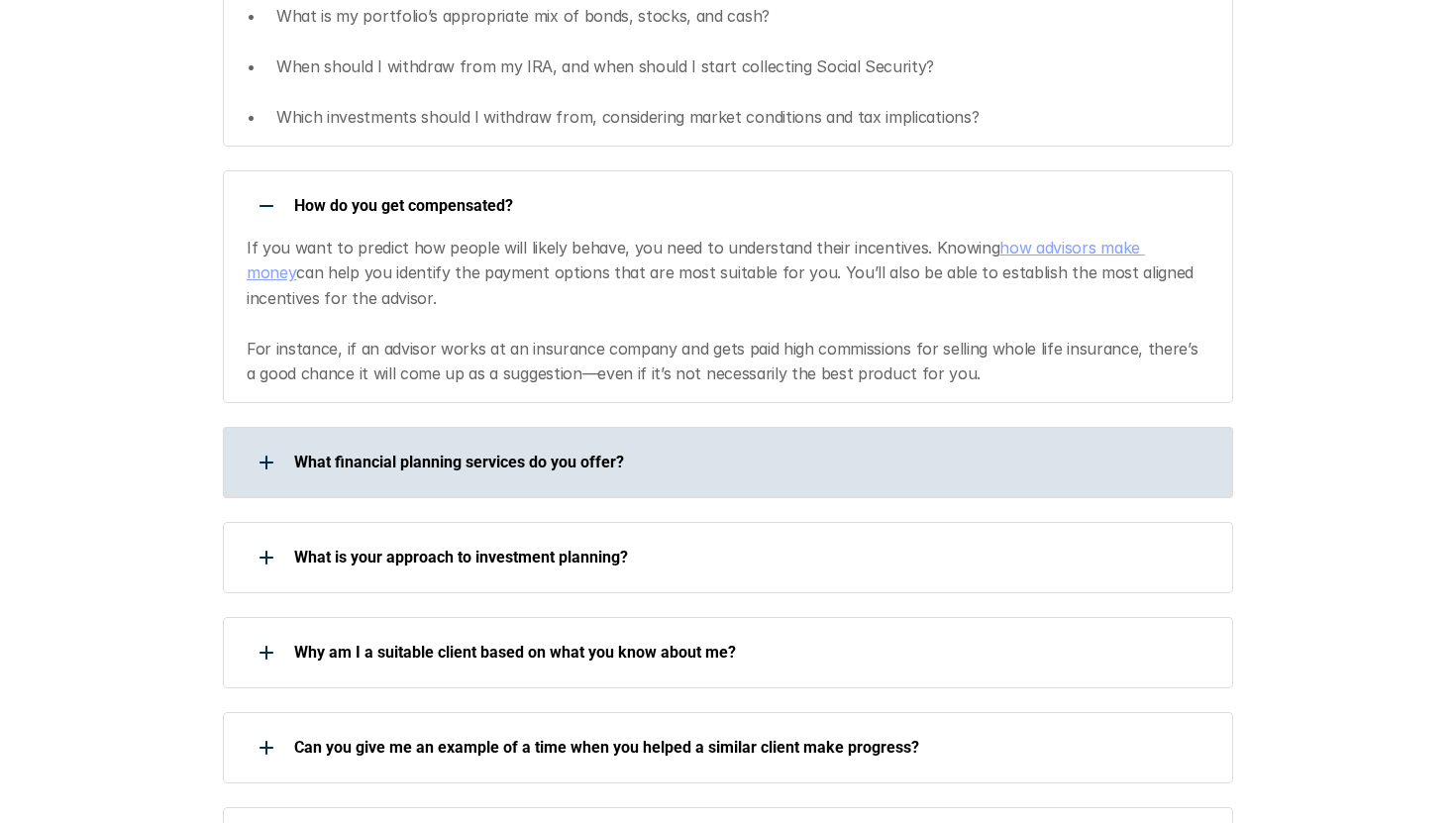 click 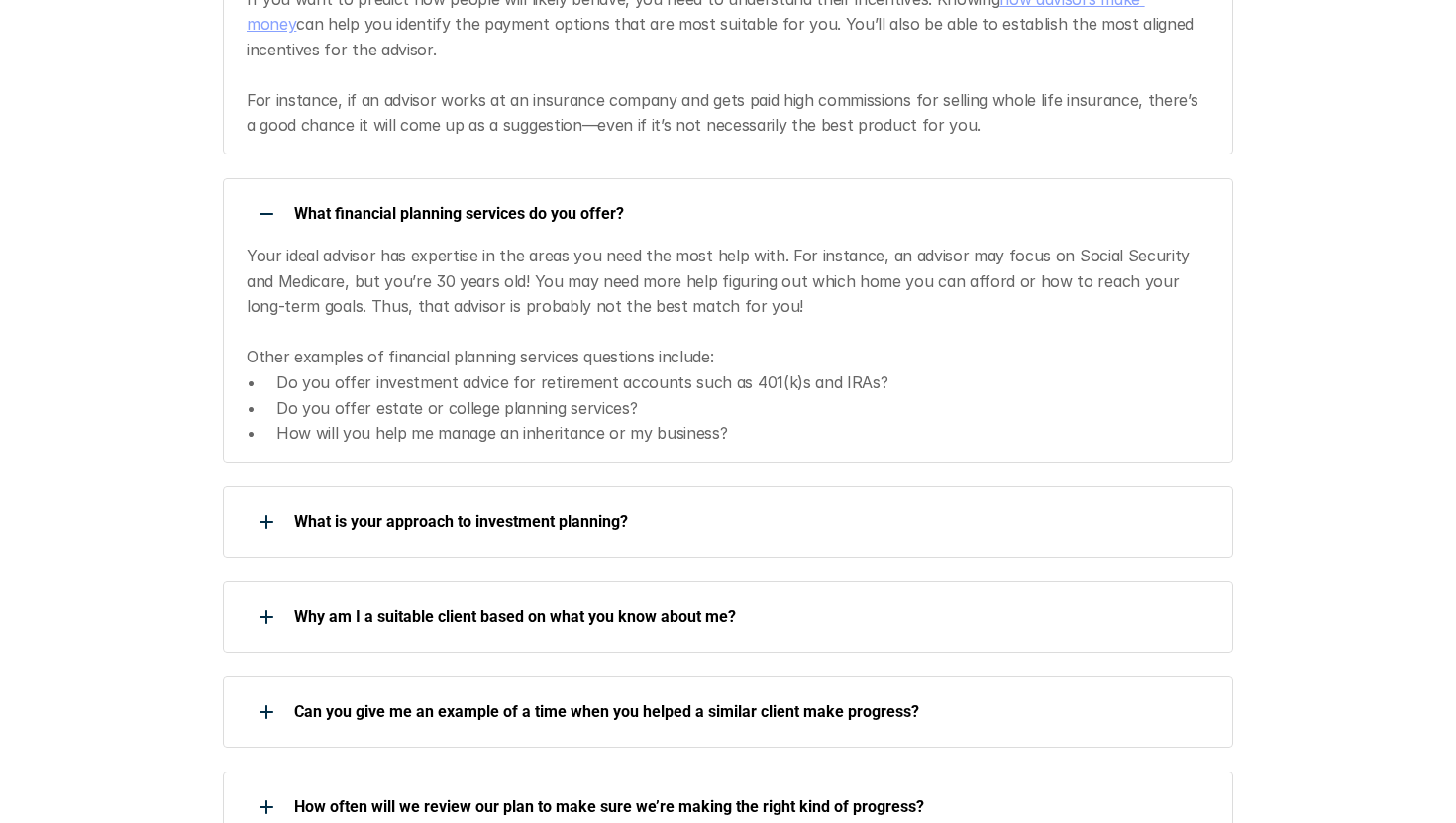scroll, scrollTop: 1499, scrollLeft: 0, axis: vertical 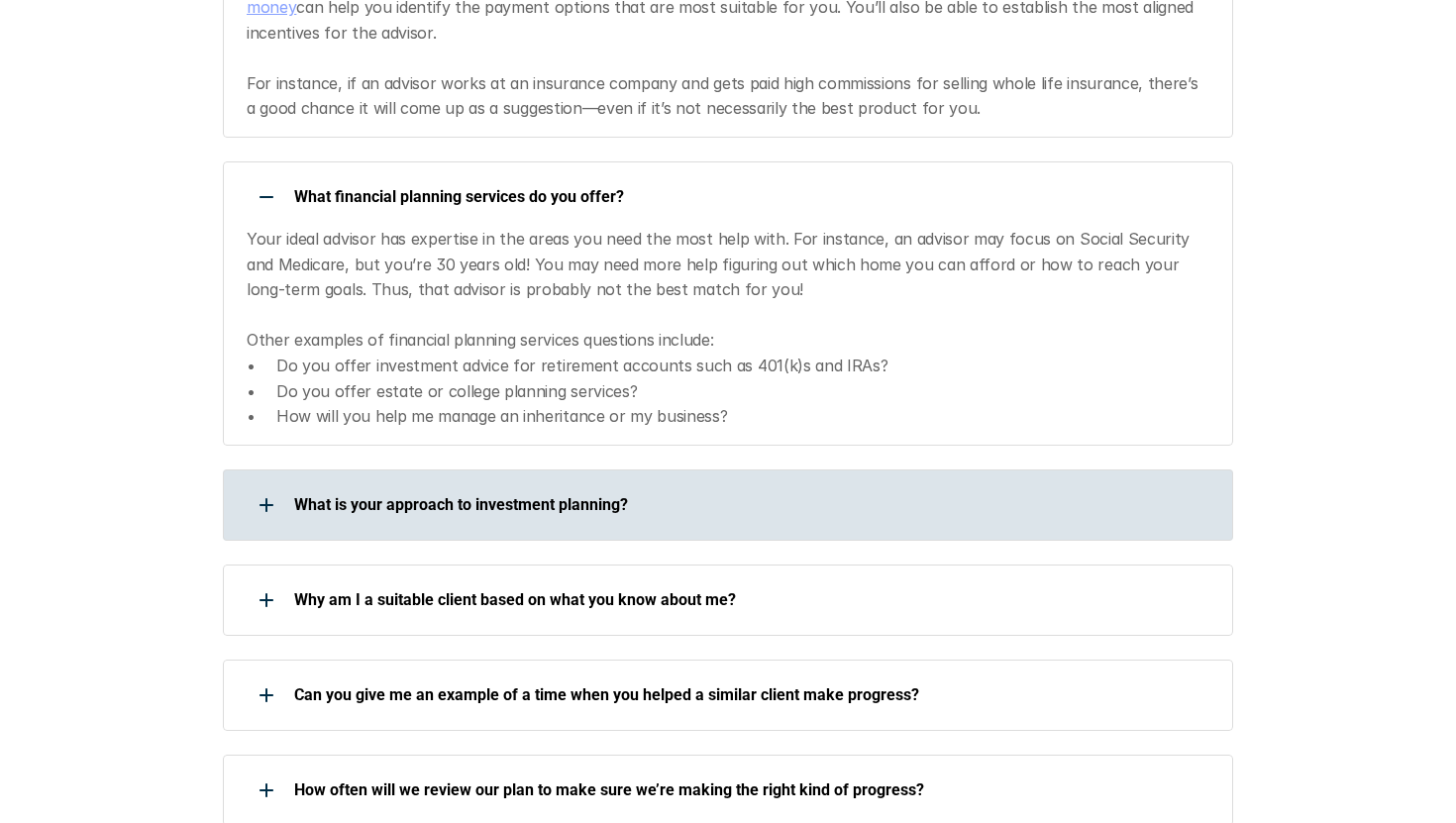 click at bounding box center (266, 505) 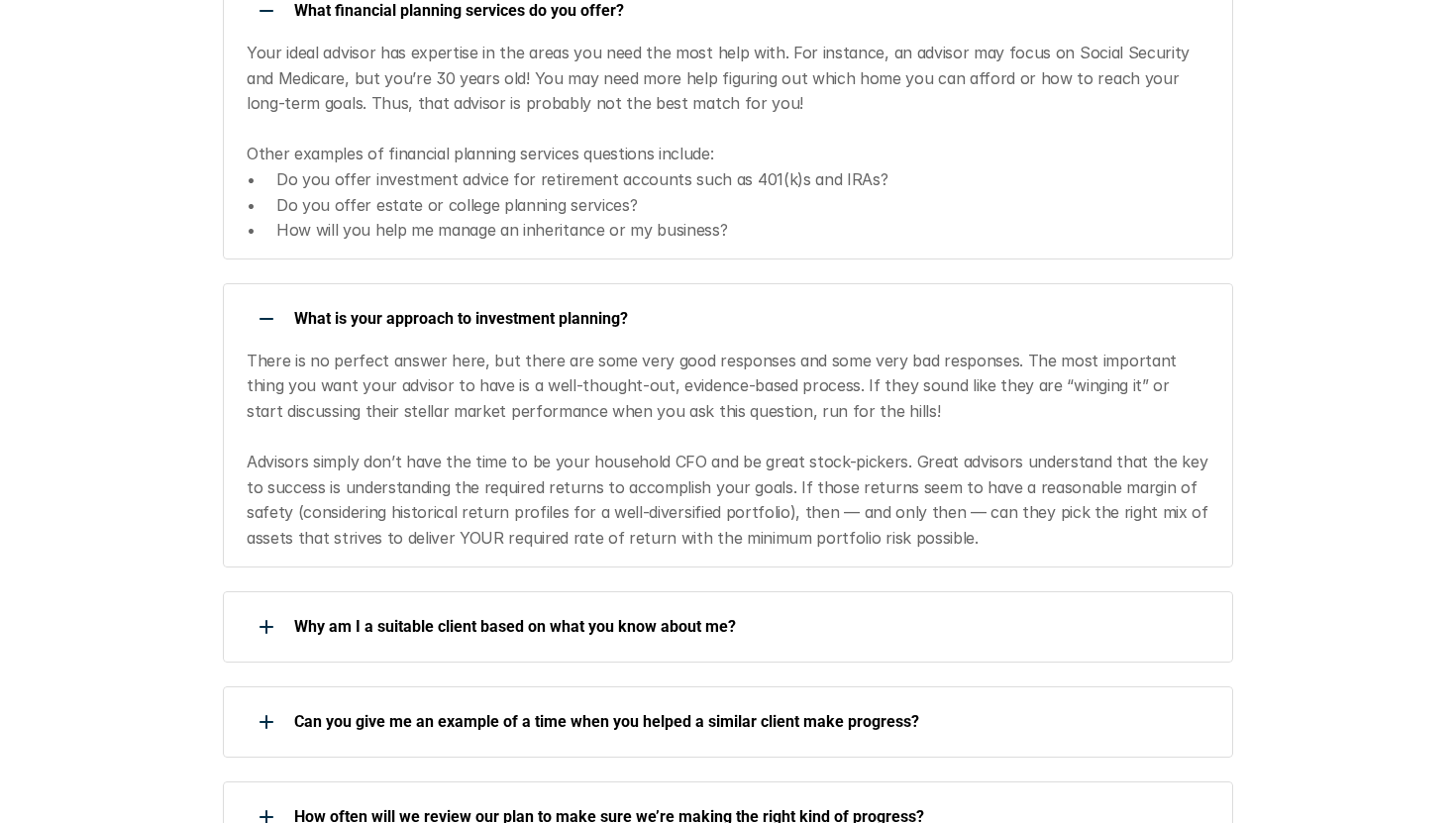 scroll, scrollTop: 1739, scrollLeft: 0, axis: vertical 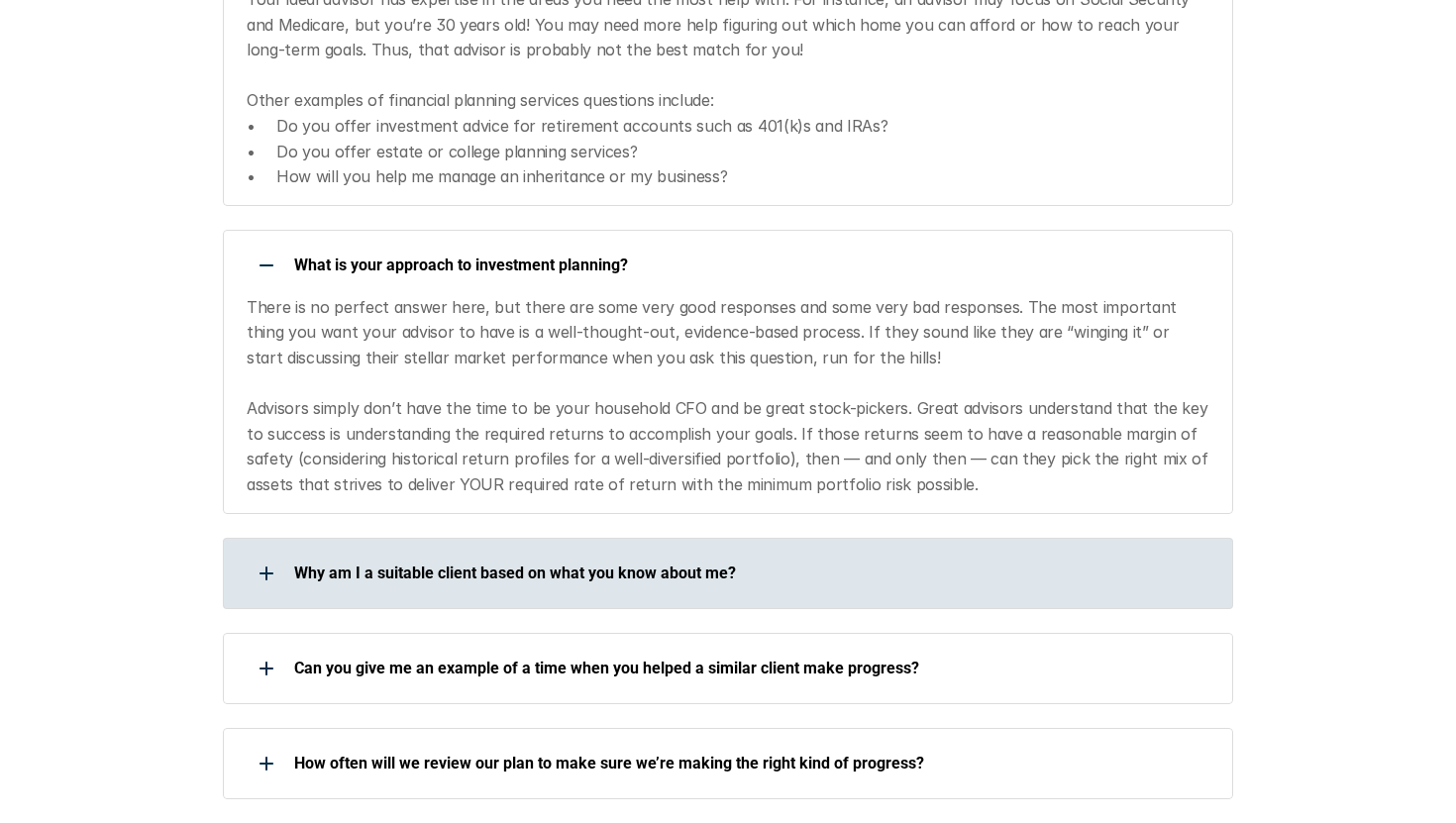 click at bounding box center (266, 573) 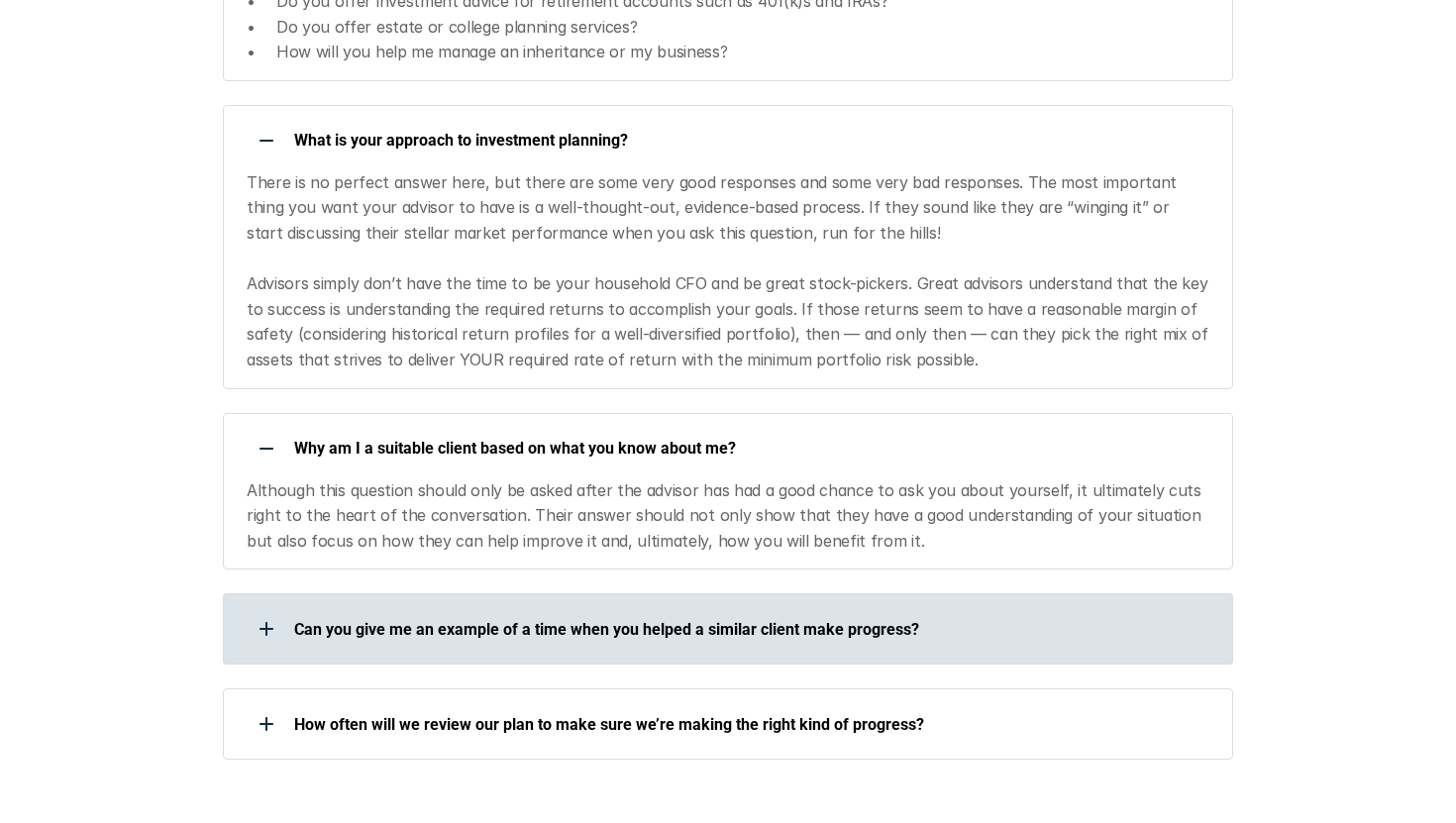 scroll, scrollTop: 1903, scrollLeft: 0, axis: vertical 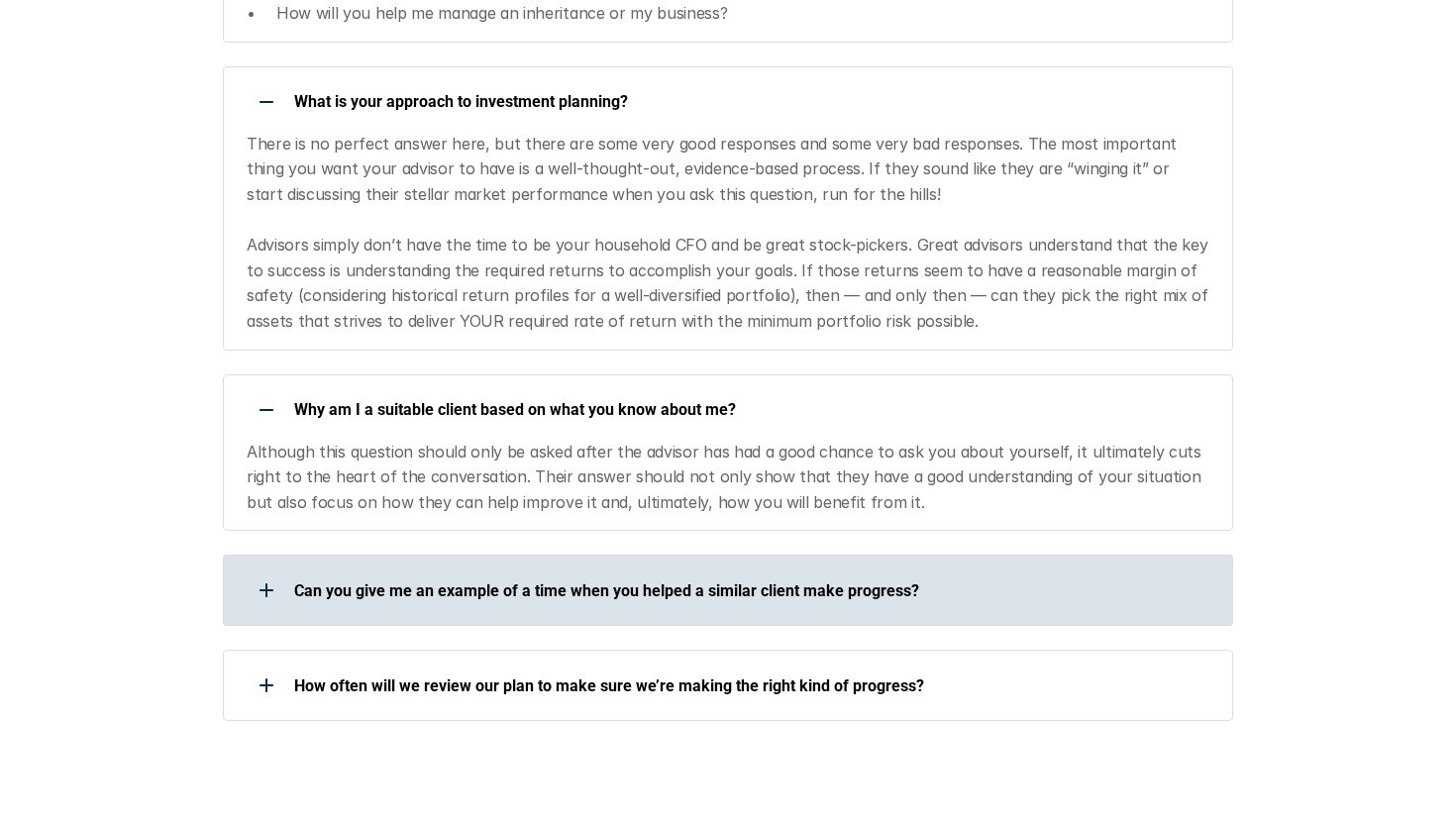 click at bounding box center (266, 590) 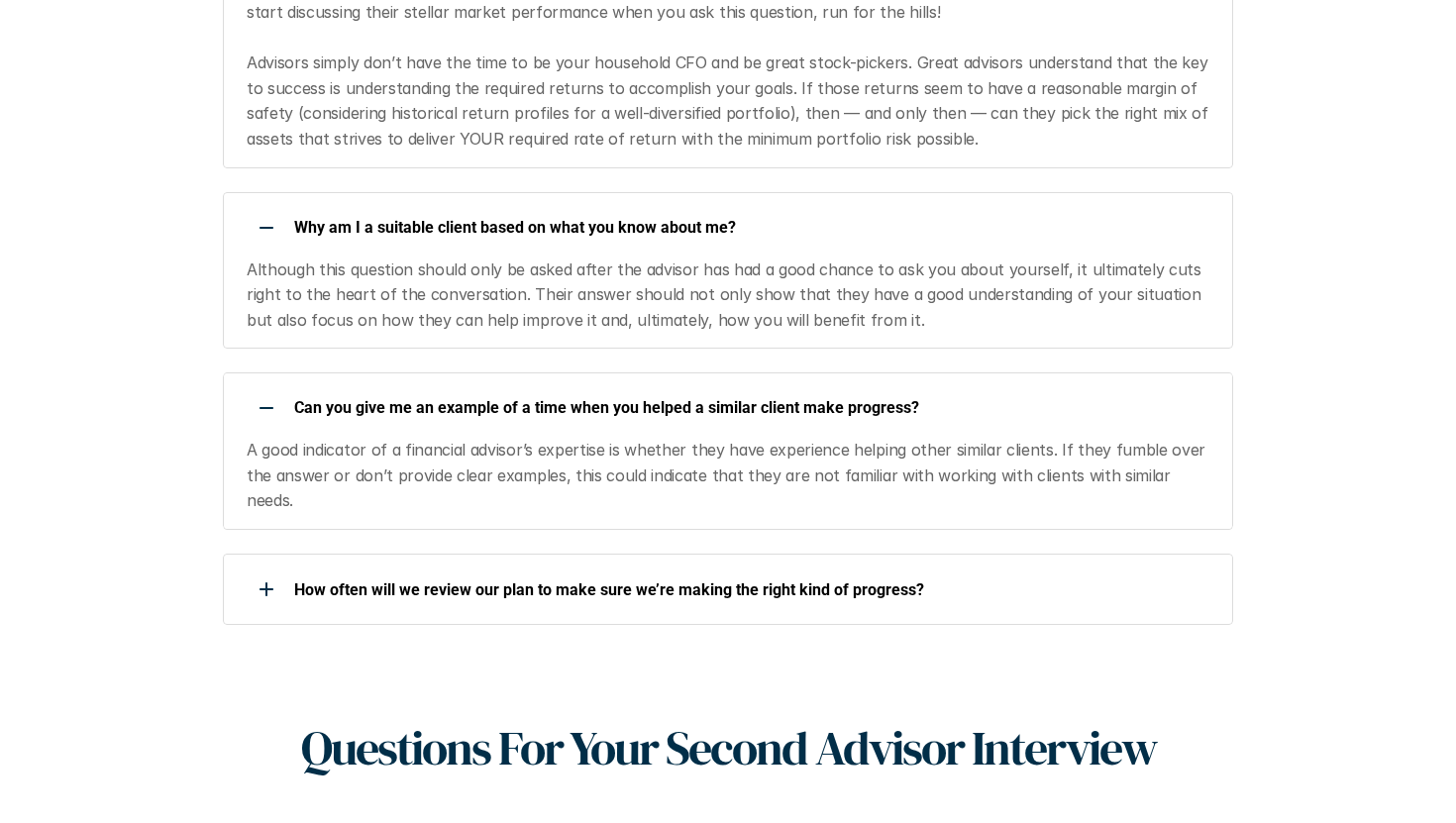 scroll, scrollTop: 2121, scrollLeft: 0, axis: vertical 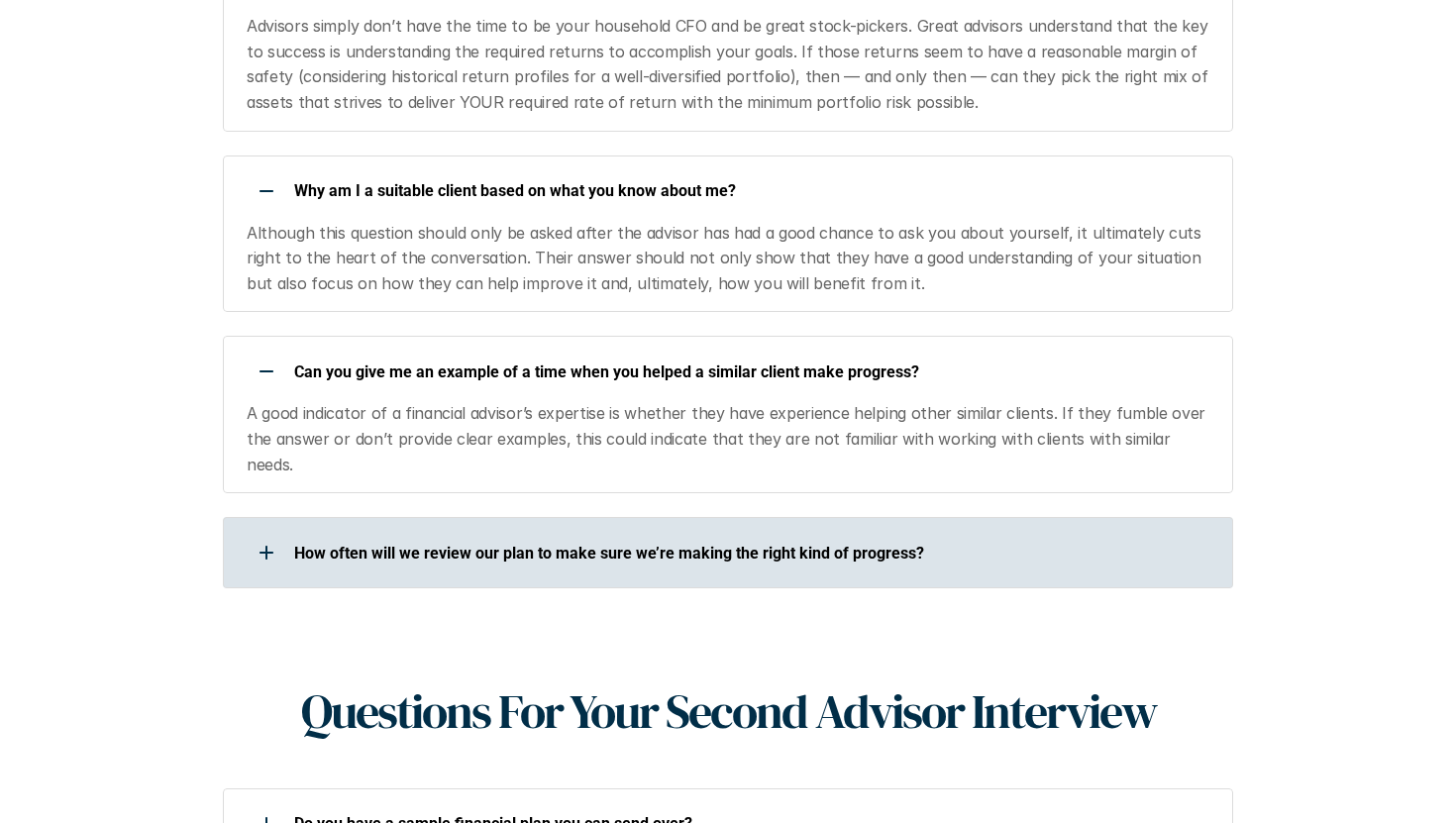click at bounding box center (266, 553) 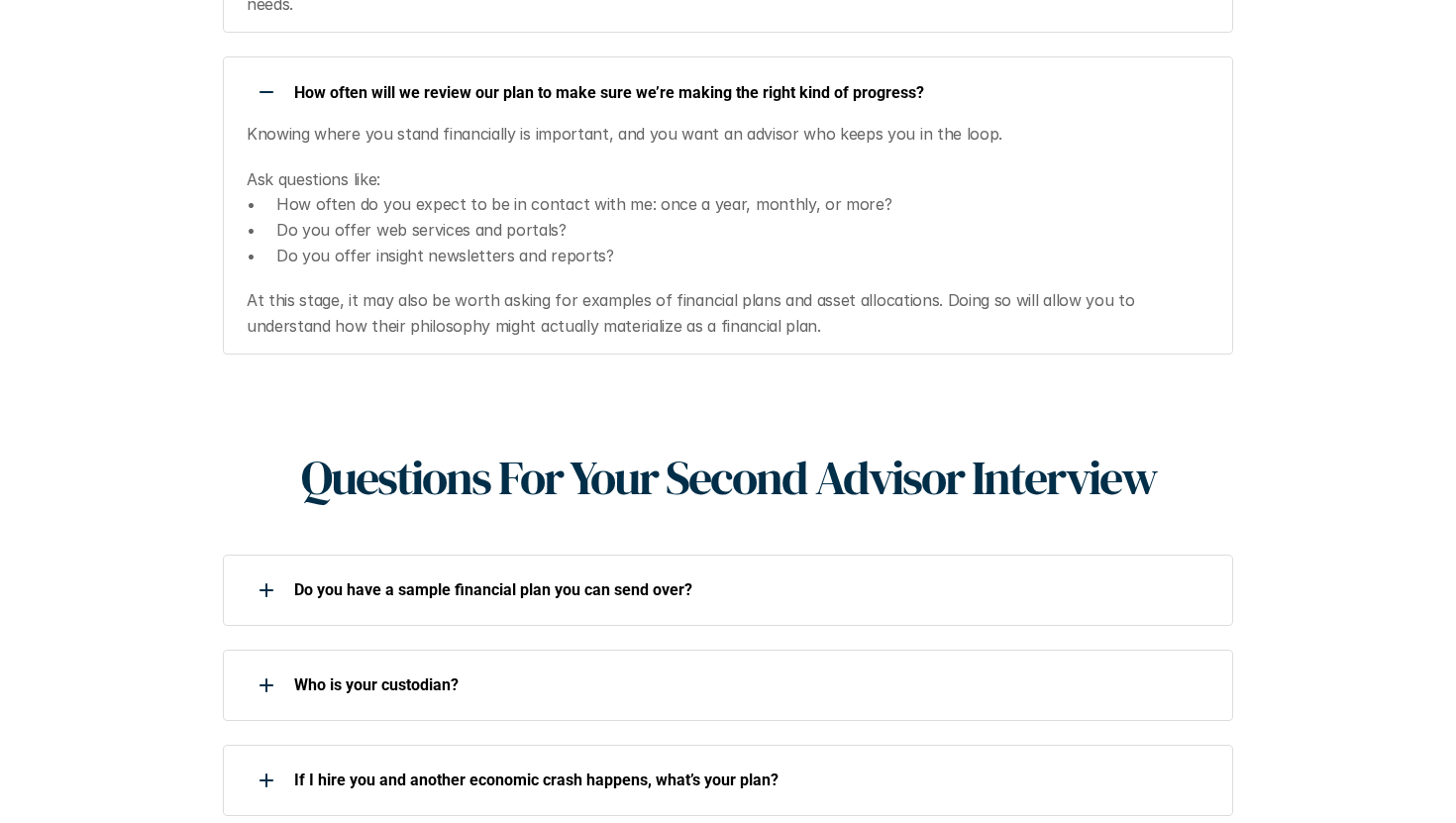 scroll, scrollTop: 2614, scrollLeft: 0, axis: vertical 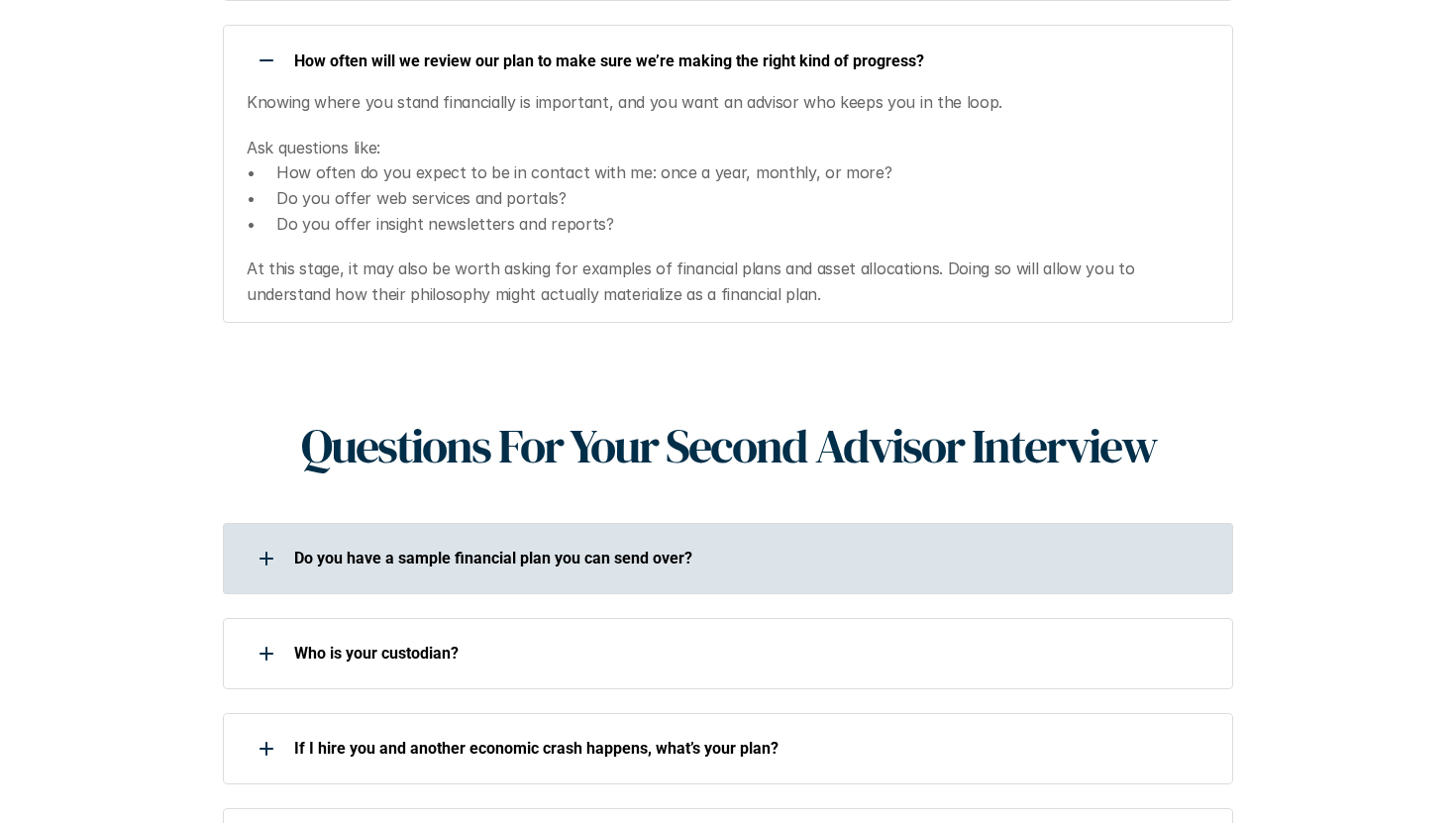 click at bounding box center (266, 559) 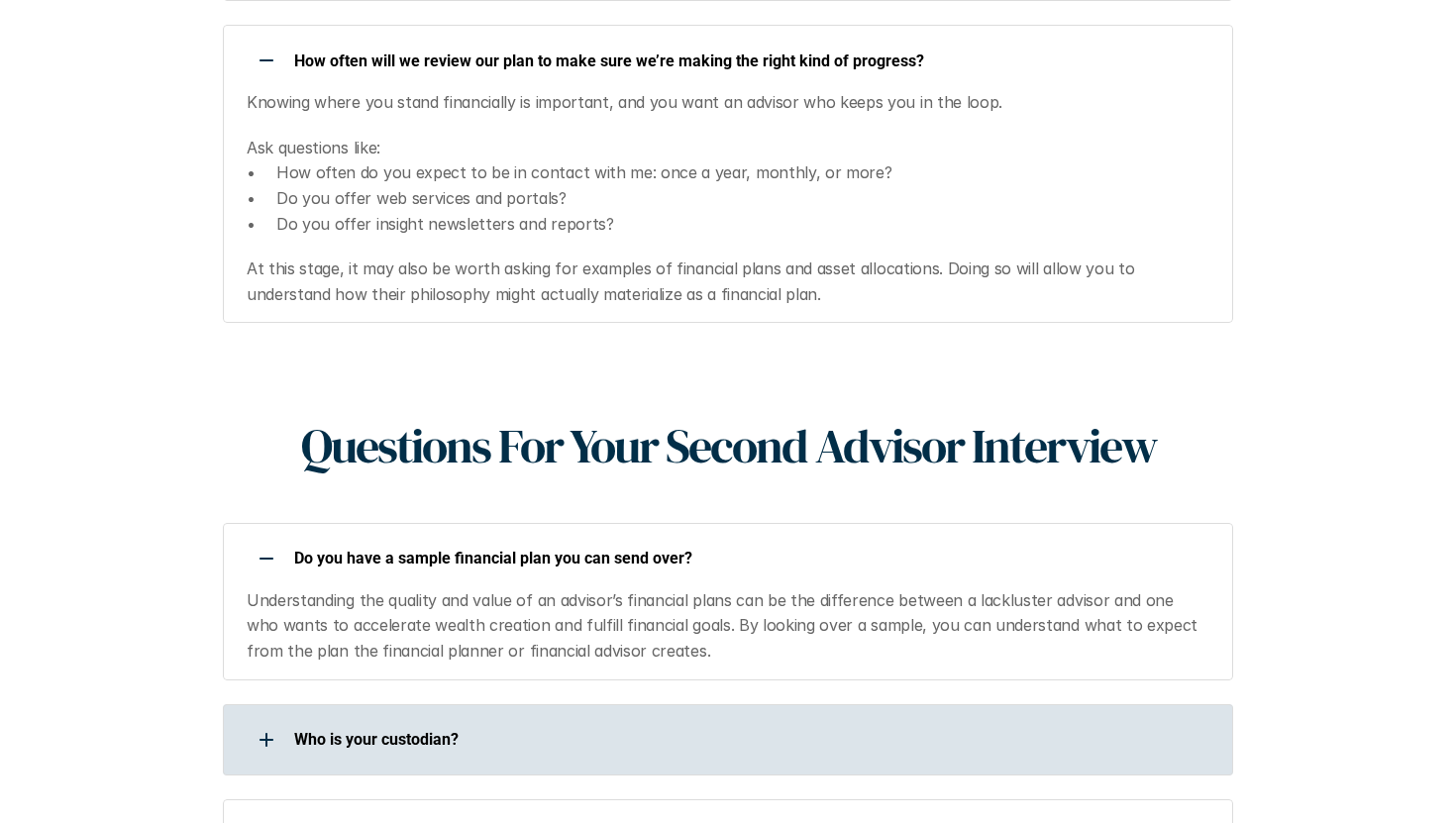 click at bounding box center (266, 740) 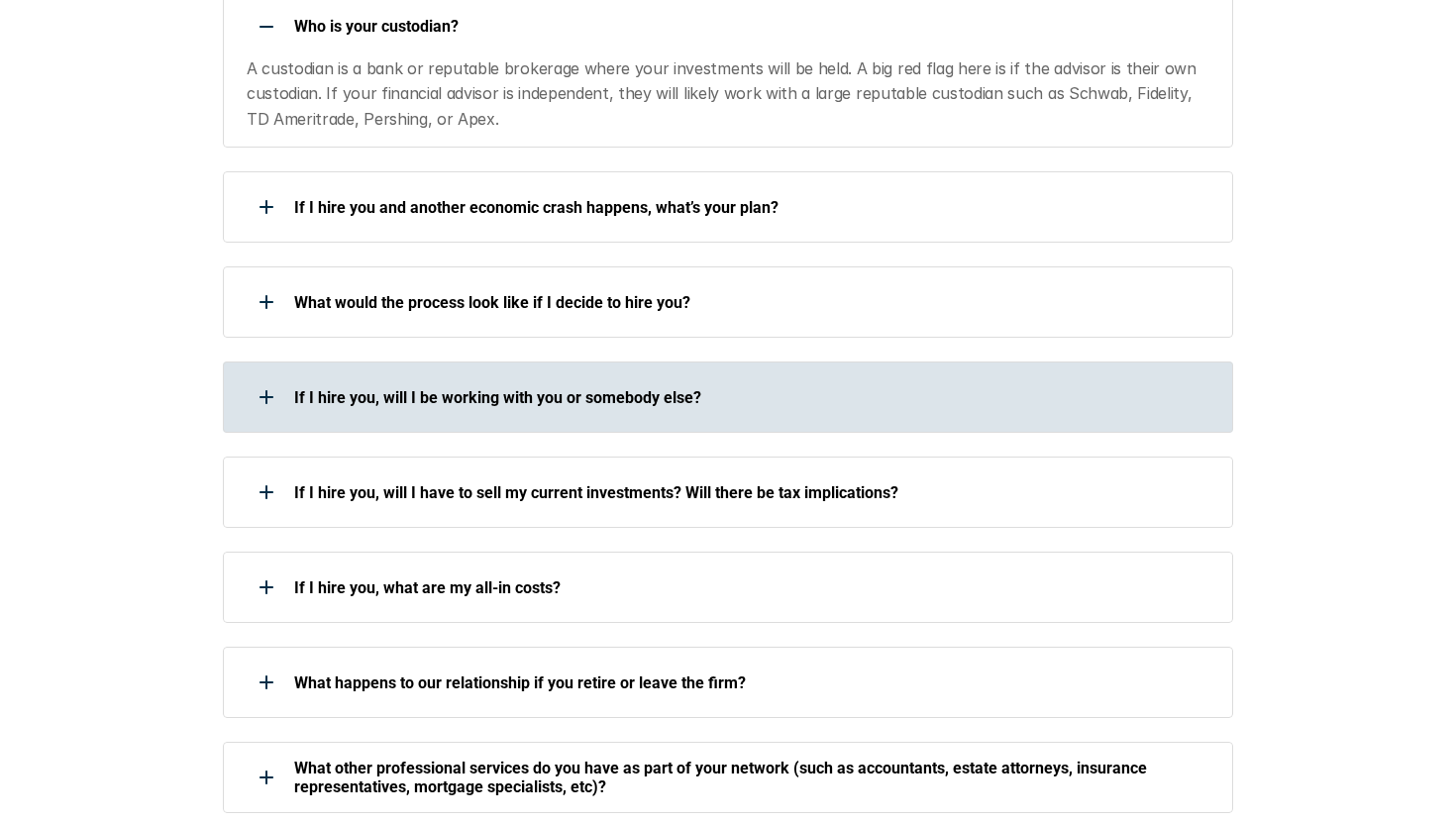 scroll, scrollTop: 3314, scrollLeft: 0, axis: vertical 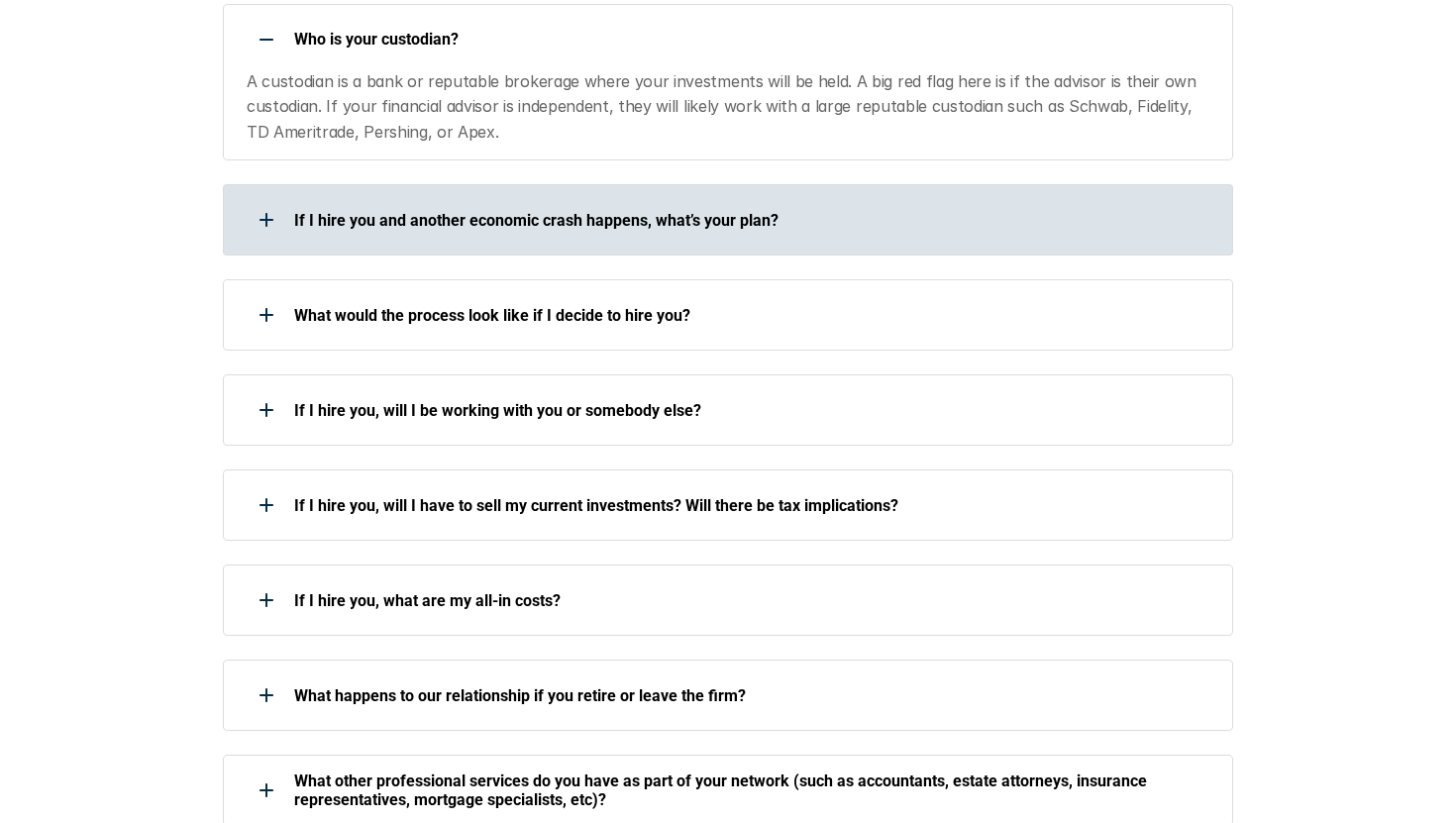 click at bounding box center [266, 220] 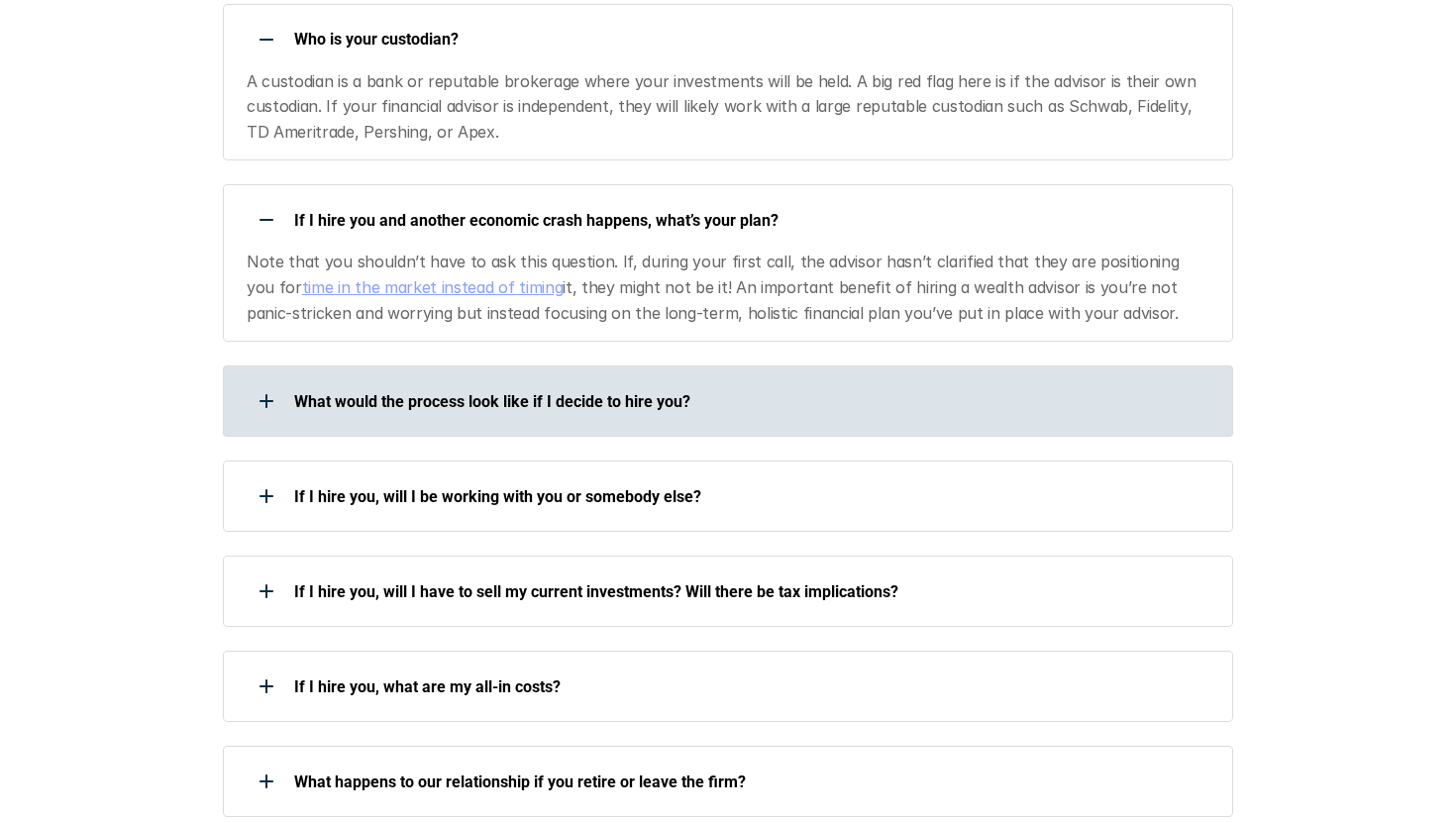 click 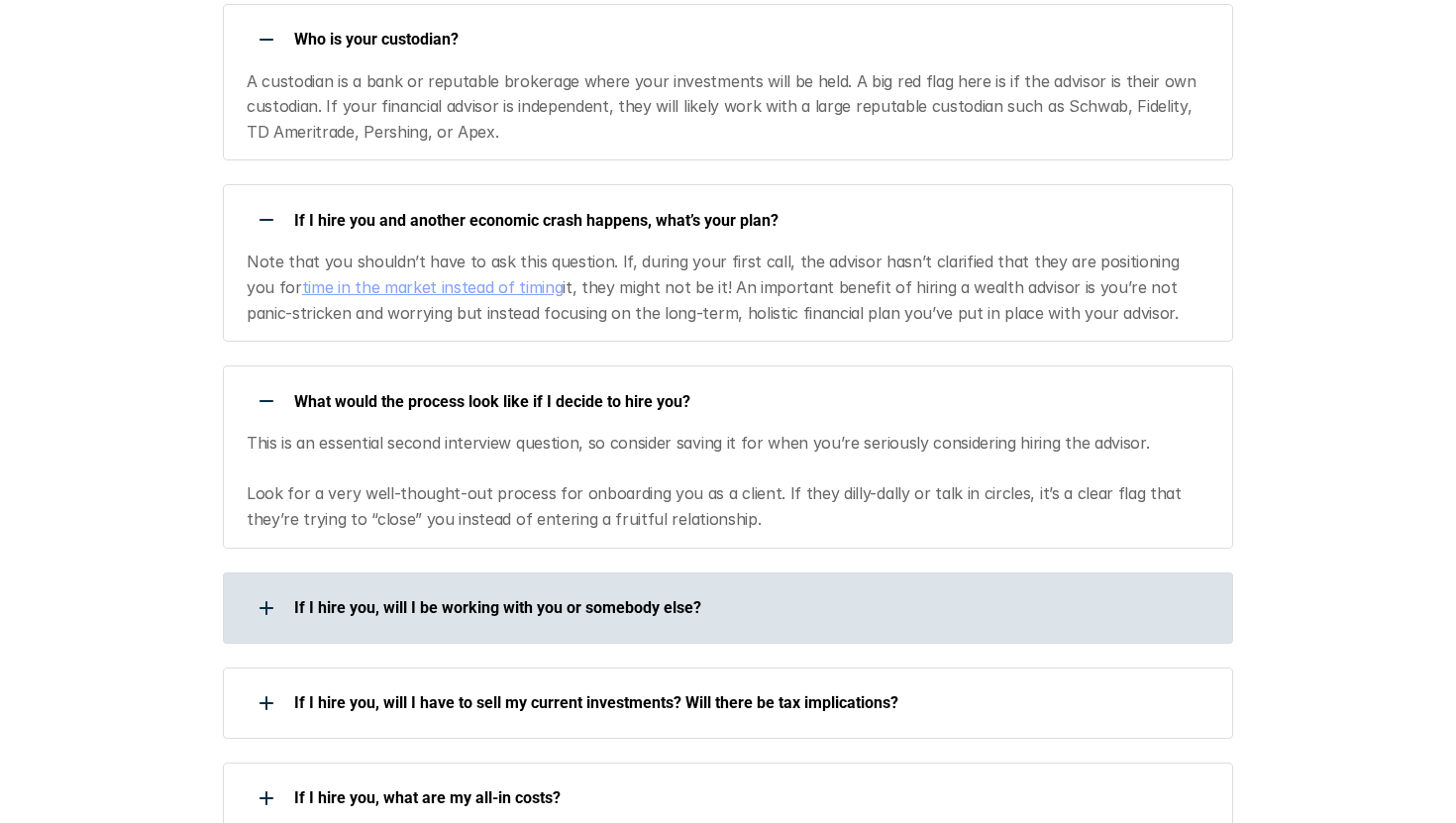 click 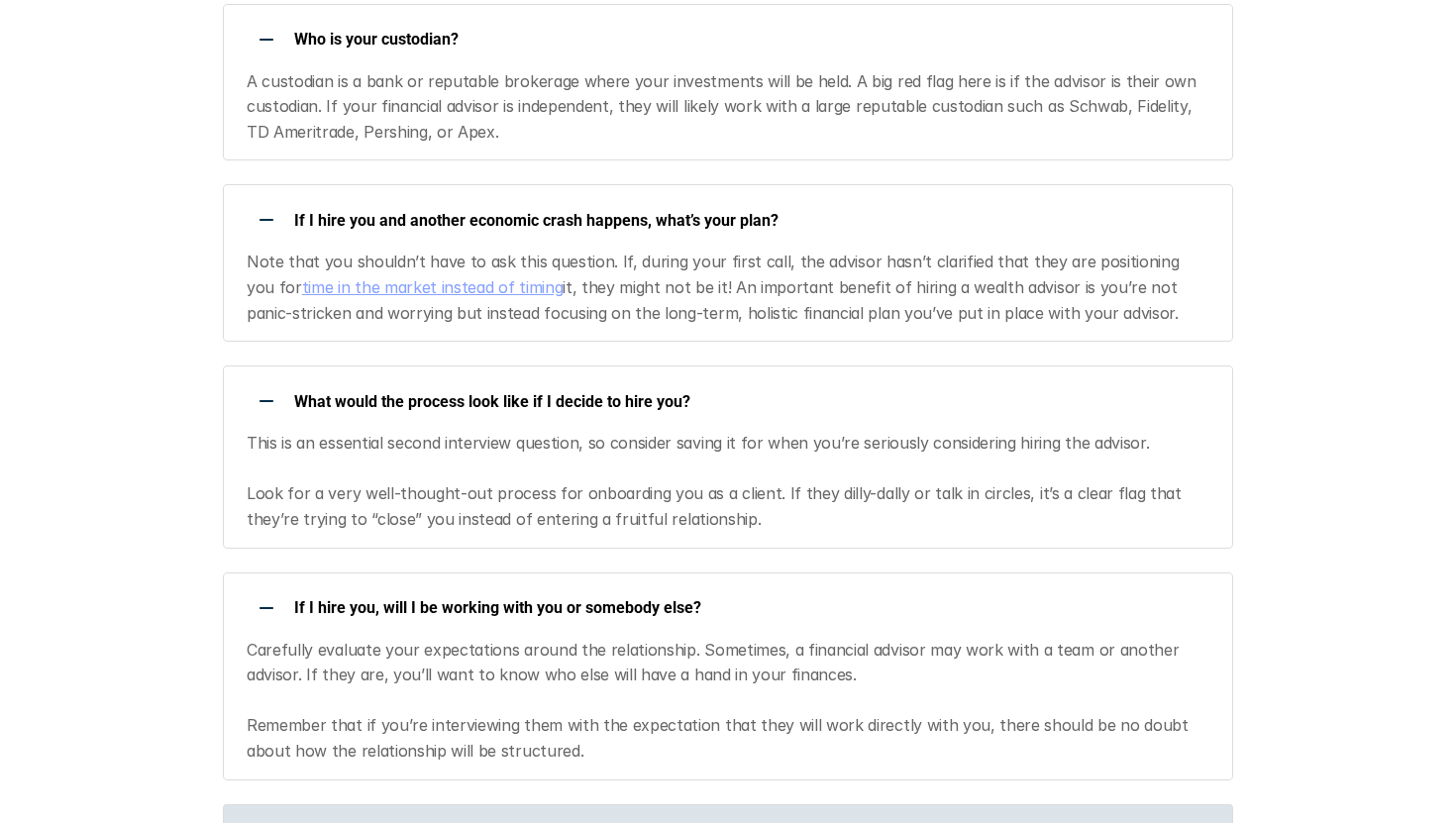 click at bounding box center [266, 840] 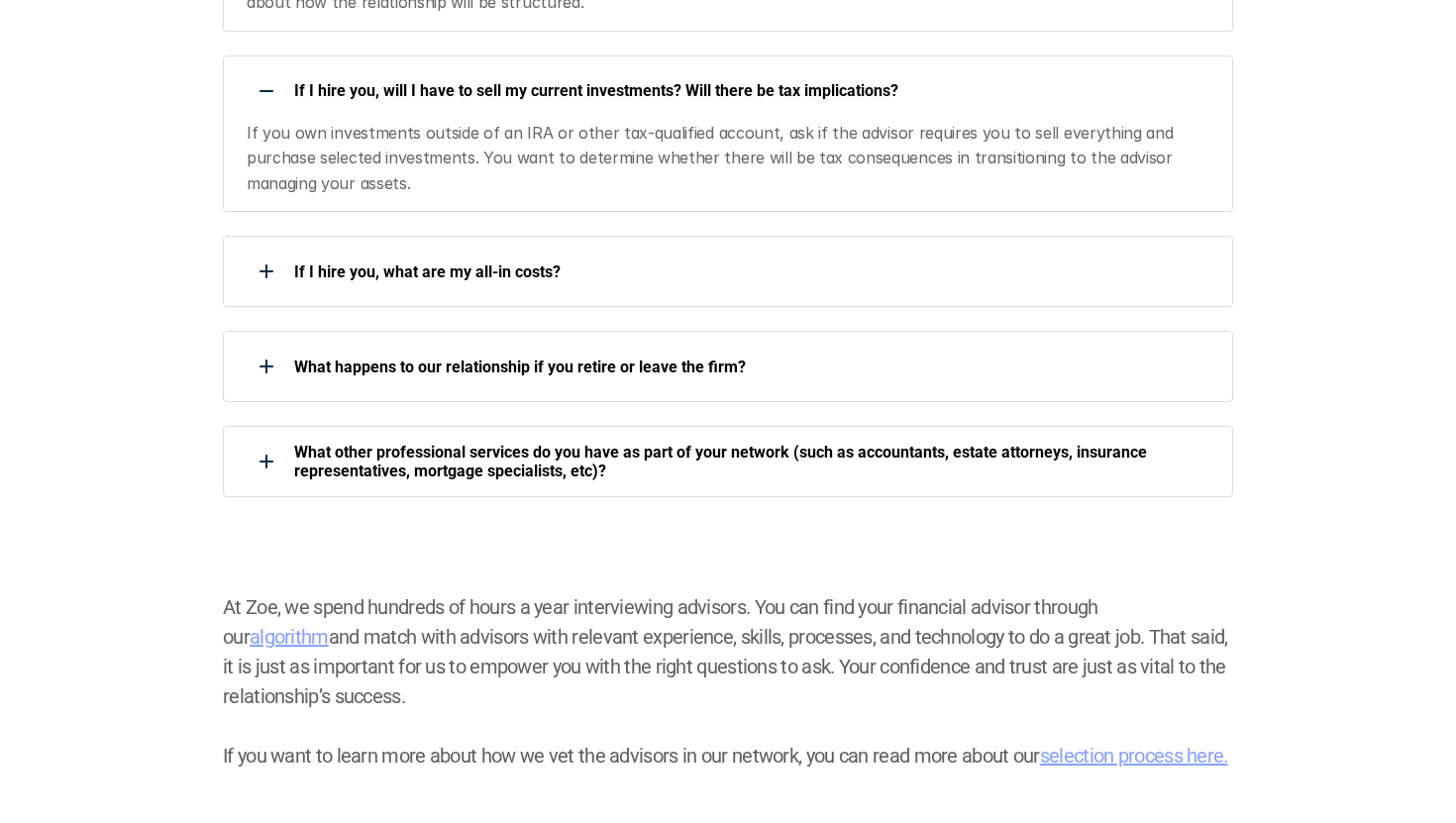 scroll, scrollTop: 4088, scrollLeft: 0, axis: vertical 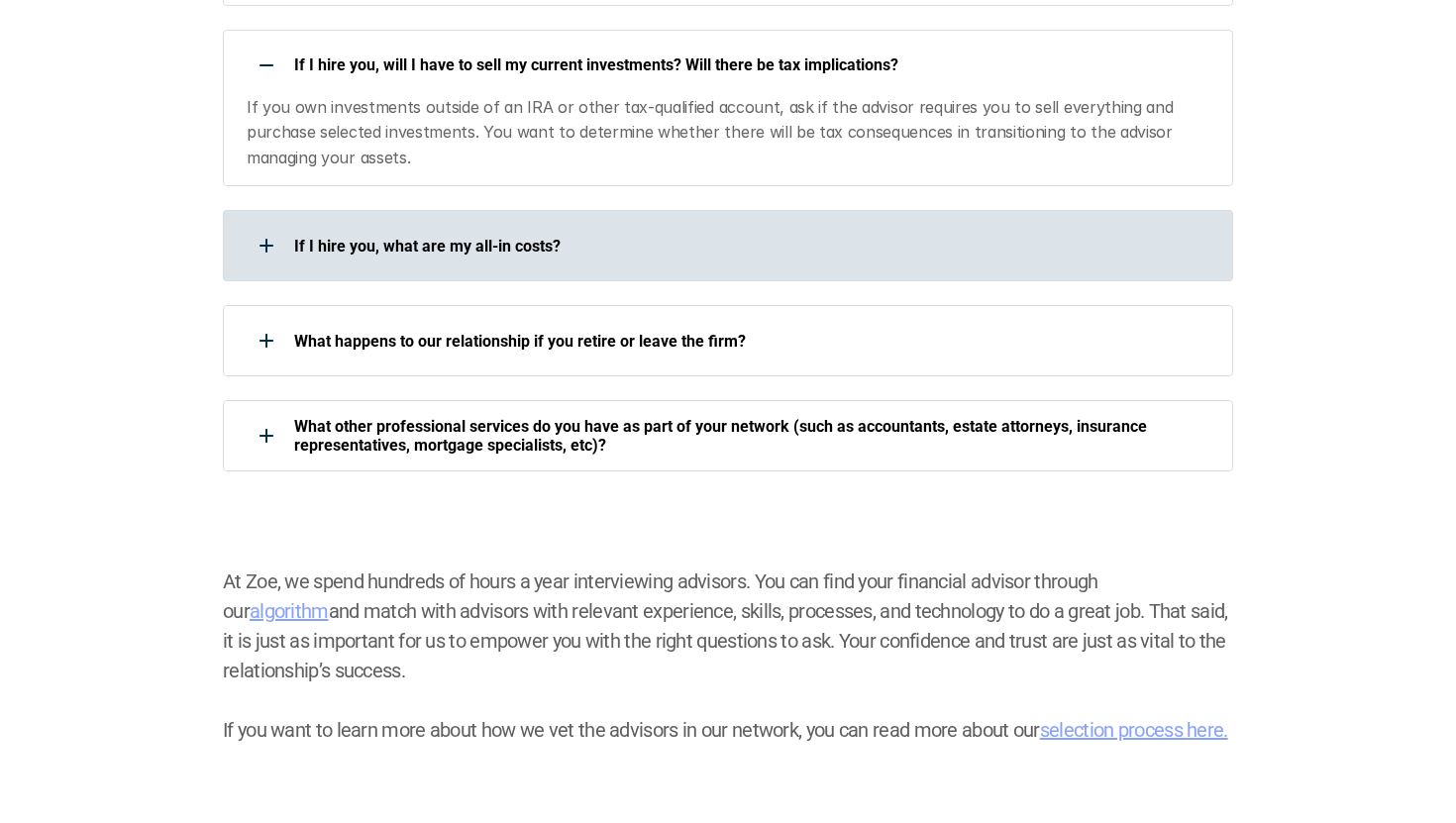 click at bounding box center (266, 246) 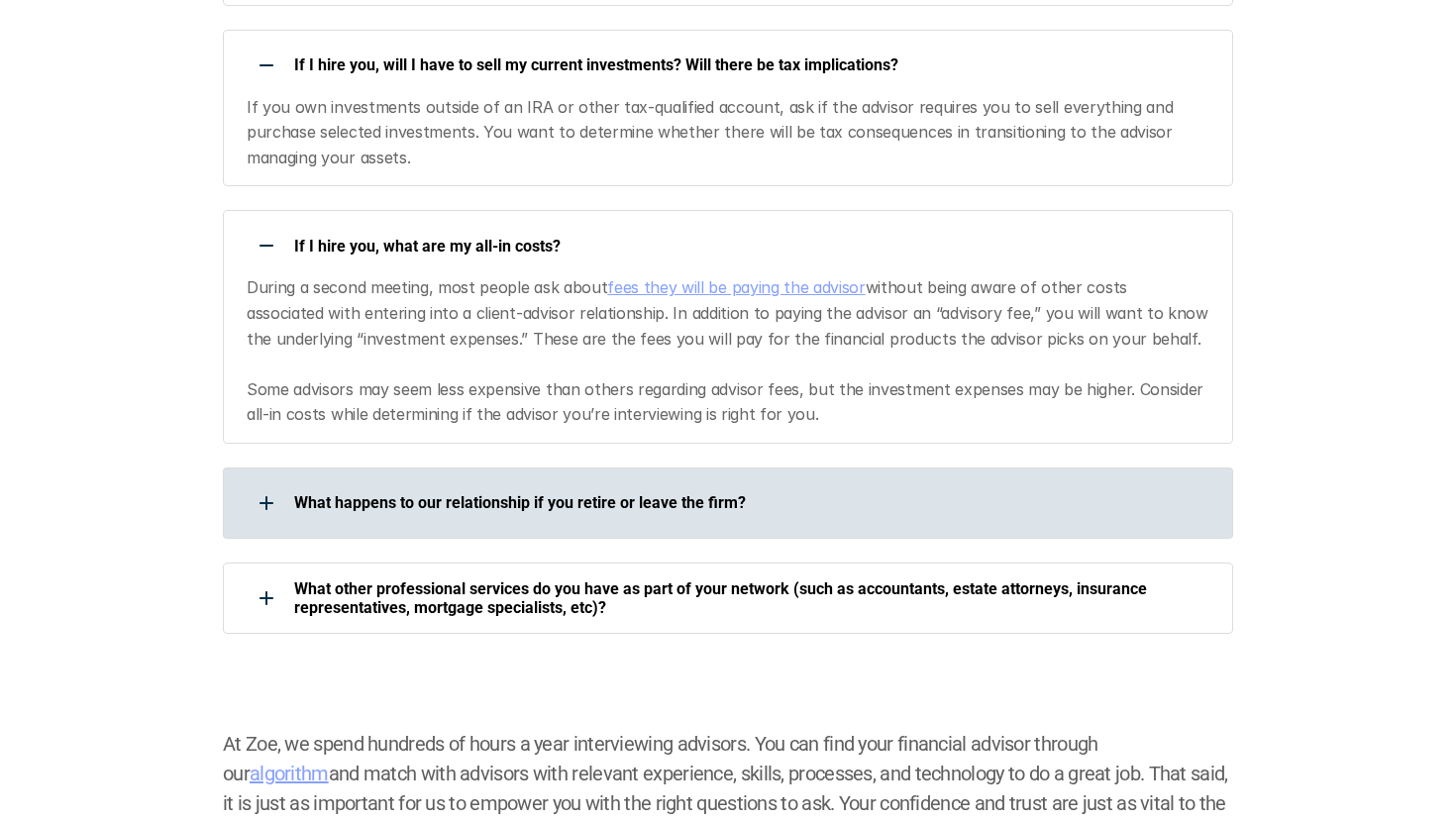 click at bounding box center (266, 503) 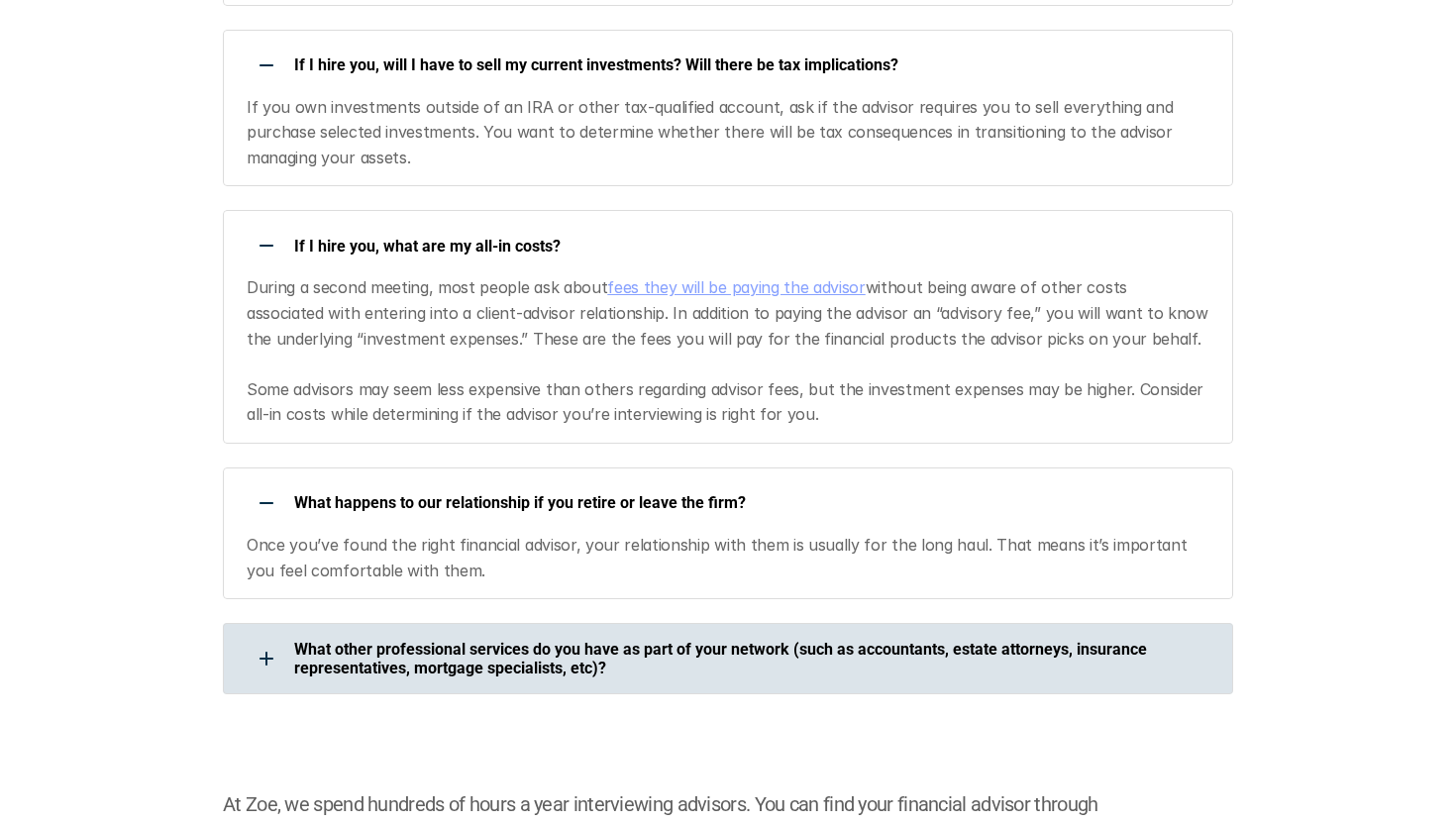 click at bounding box center (266, 659) 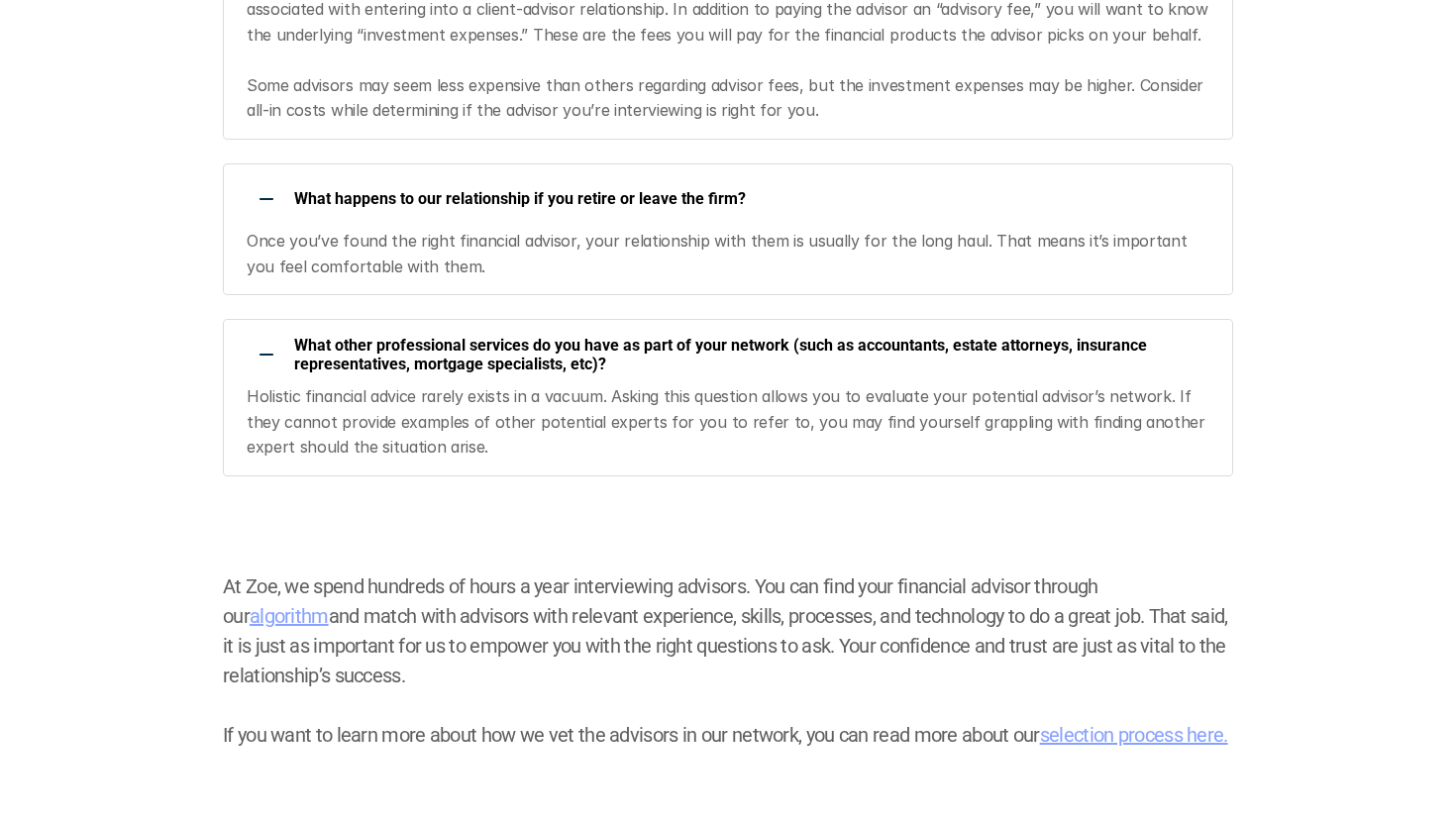 scroll, scrollTop: 4381, scrollLeft: 0, axis: vertical 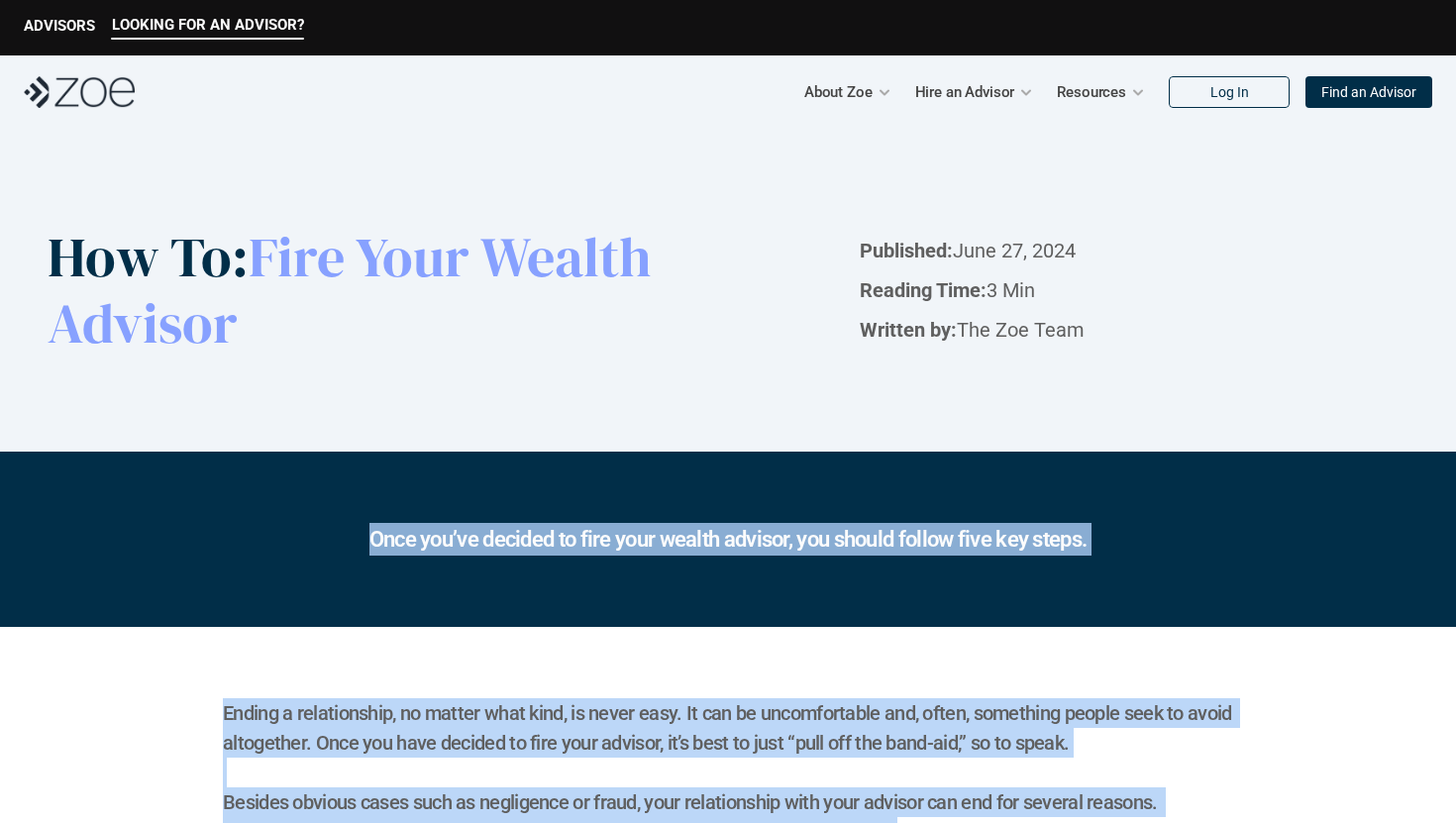 click on "LOOKING FOR AN ADVISOR? ADVISORS About Zoe Hire an Advisor Resources Log In Find an Advisor How To:  Fire Your Wealth Advisor Published:  June 27, 2024 Reading Time:  3 Min Written by:  The Zoe Team Once you’ve decided to fire your wealth advisor, you should follow five key steps. Ending a relationship, no matter what kind, is never easy. It can be uncomfortable and, often, something people seek to avoid altogether. Once you have decided to fire your advisor, it’s best to just “pull off the band-aid,” so to speak. Besides obvious cases such as negligence or fraud, your relationship with your advisor can end for several reasons. Regardless of the cause, here are some tips on how to go about firing your advisor. 1. Review Your Contract 2. Make a Plan for The Future If the relationship between you and your advisor doesn’t work out, it is time for you to create a new plan for your wealth and investments.  the right advisor for you.   3. Collect the Investment Records 4. Fire Your Advisor  Ready to" at bounding box center (728, 1938) 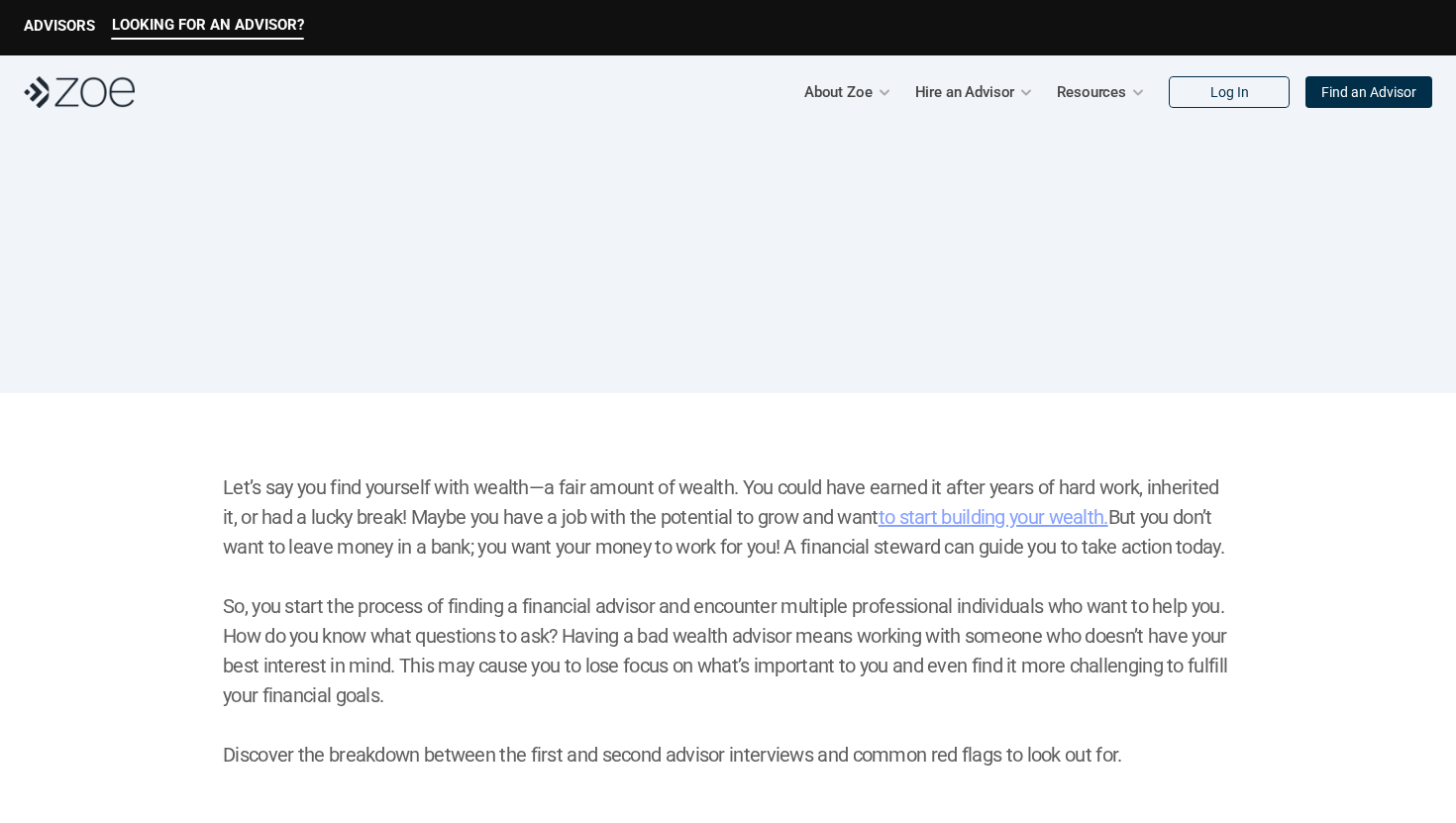 scroll, scrollTop: 0, scrollLeft: 0, axis: both 